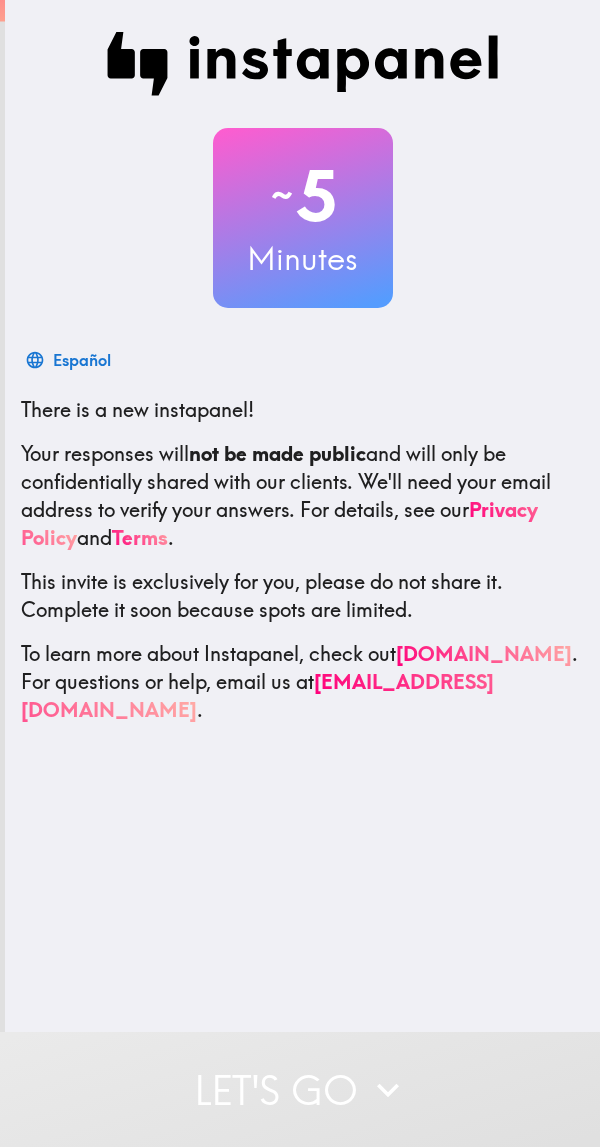 scroll, scrollTop: 0, scrollLeft: 0, axis: both 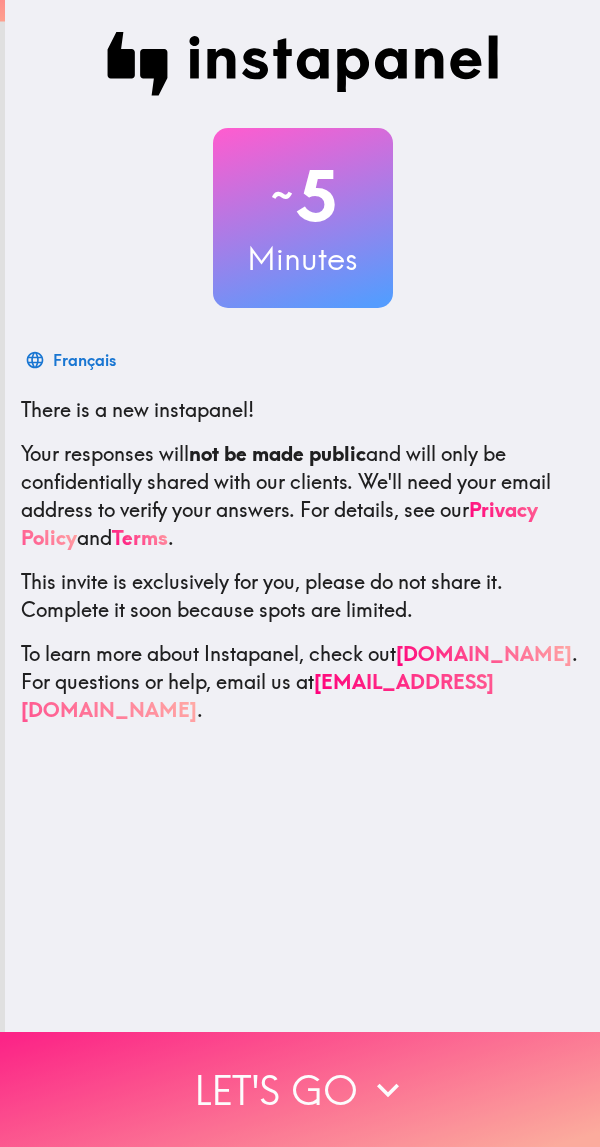 click on "Let's go" at bounding box center (300, 1089) 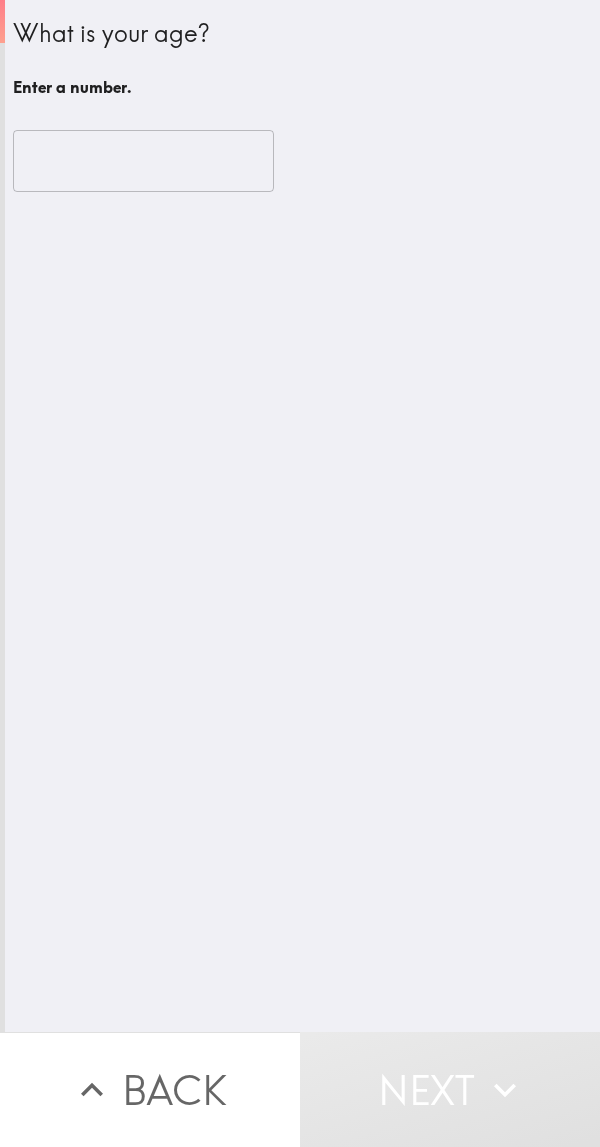 click at bounding box center [143, 161] 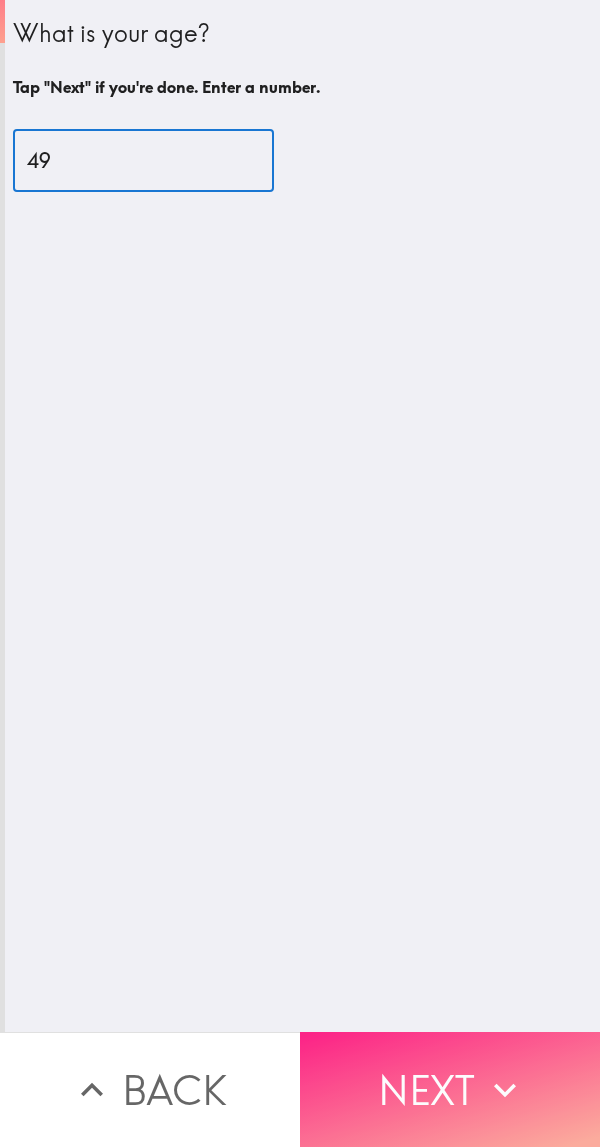 type on "49" 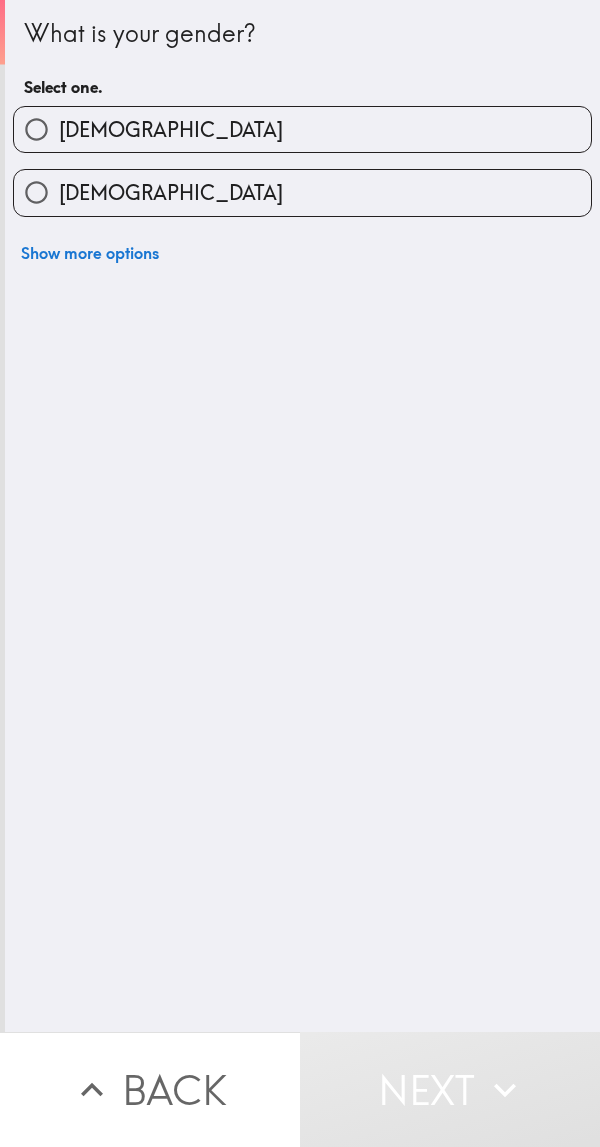 click on "[DEMOGRAPHIC_DATA]" at bounding box center [302, 129] 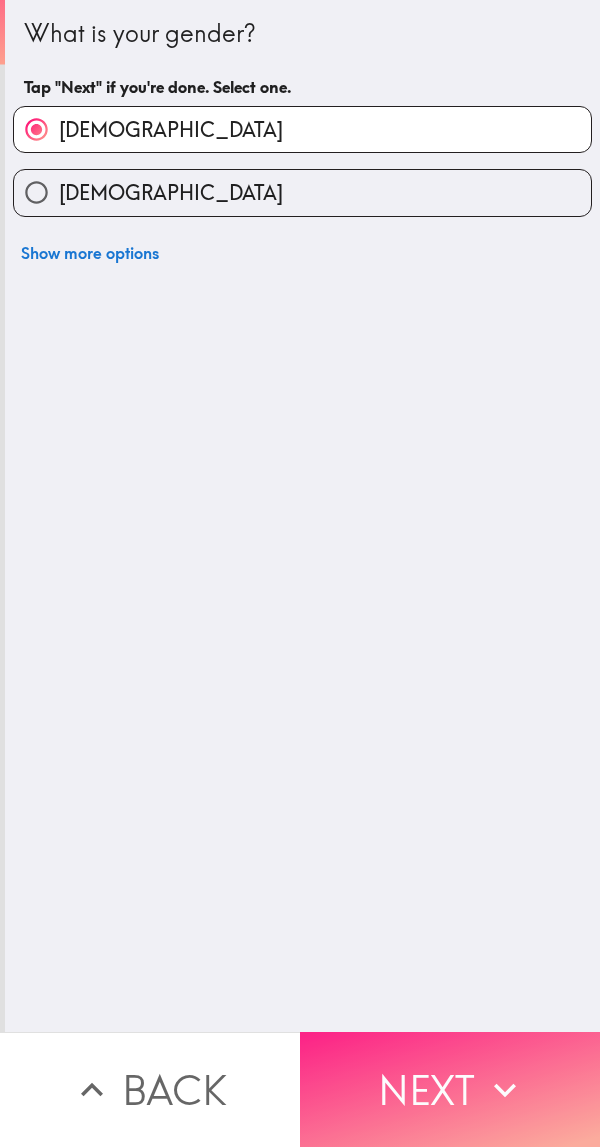 click on "Next" at bounding box center (450, 1089) 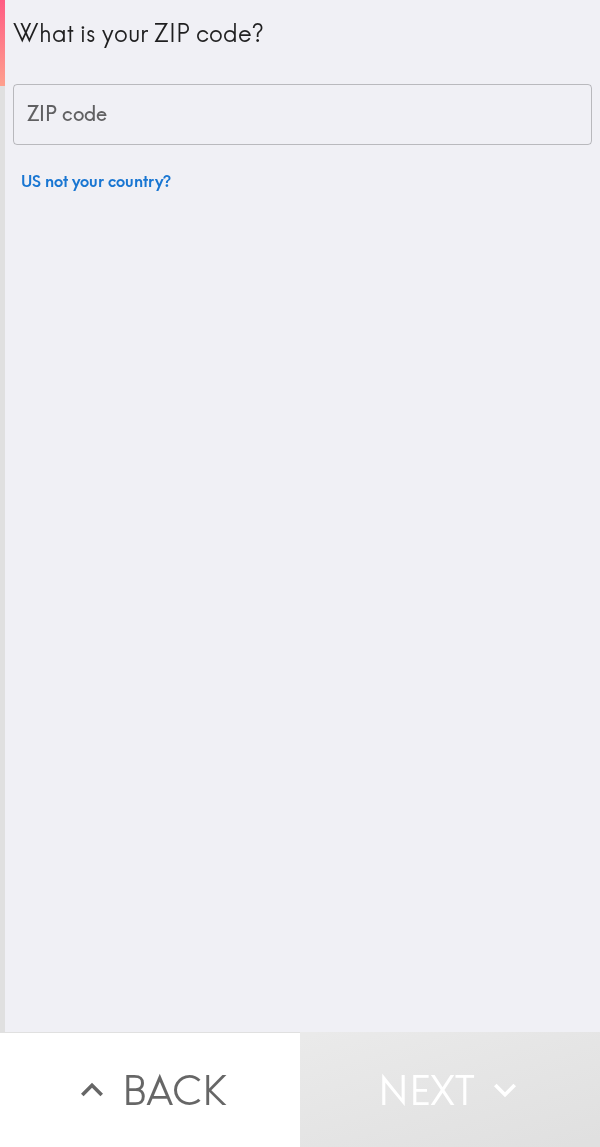 click on "ZIP code" at bounding box center [302, 115] 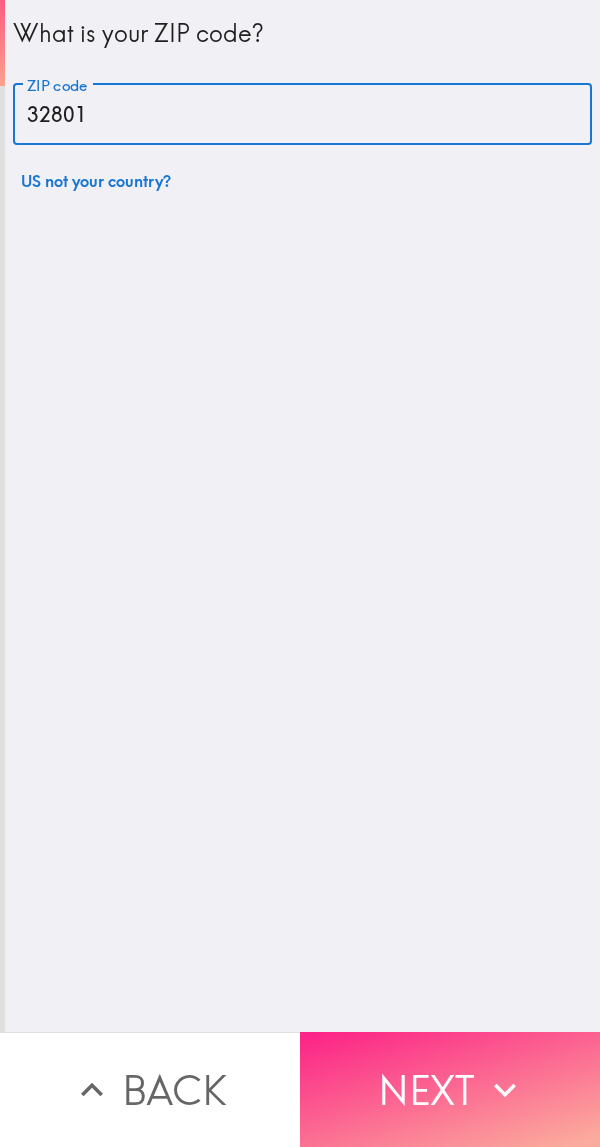 type on "32801" 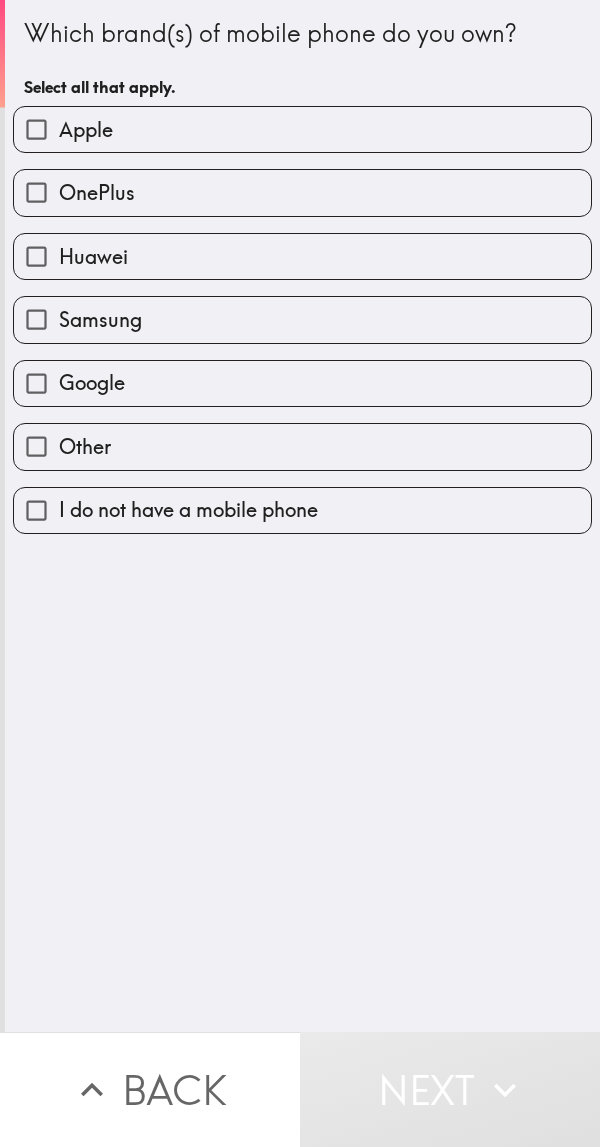 click on "Apple" at bounding box center [86, 130] 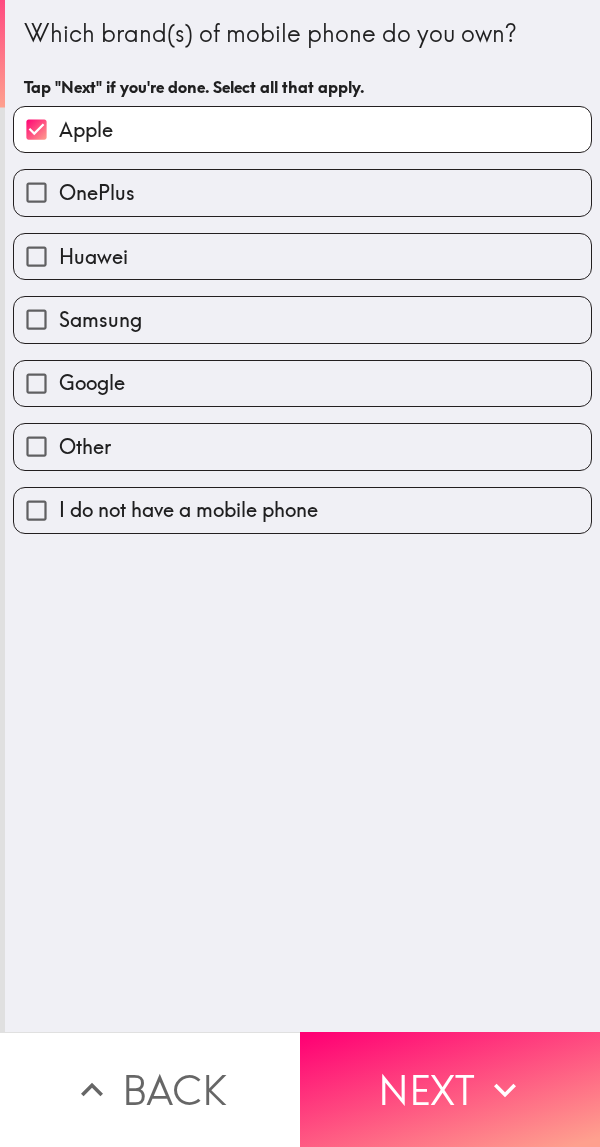 click on "Samsung" at bounding box center [100, 320] 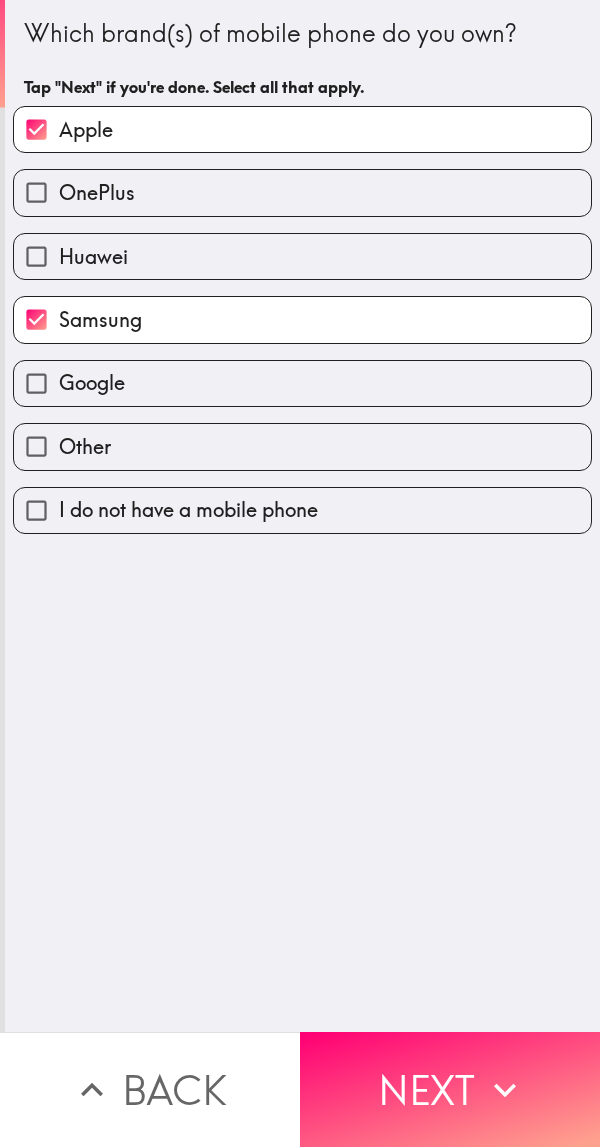 click on "Google" at bounding box center [302, 383] 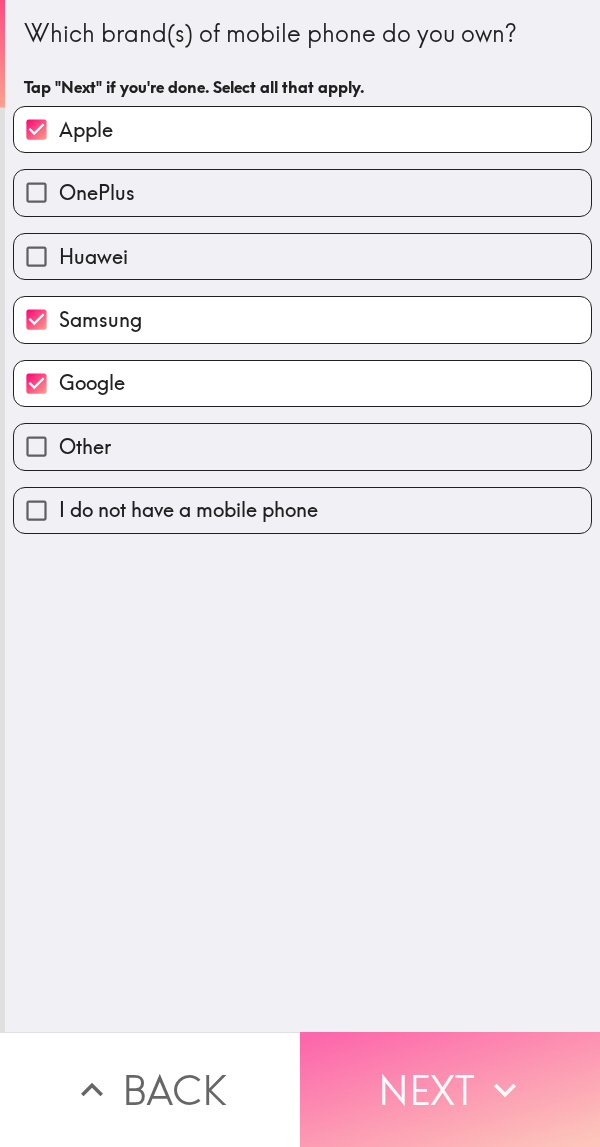 click on "Next" at bounding box center [450, 1089] 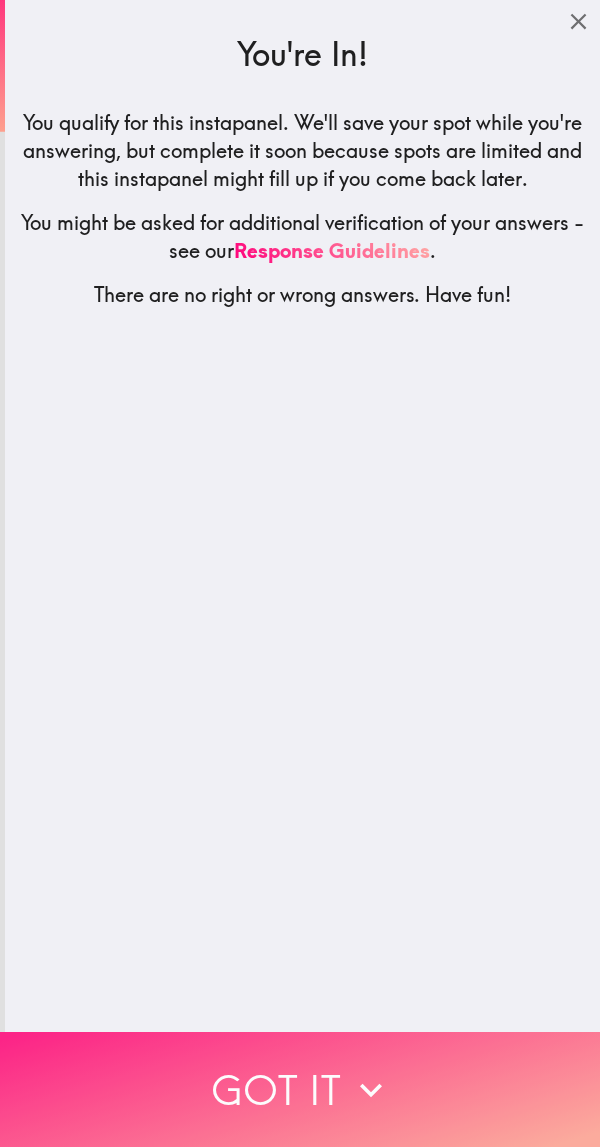 click 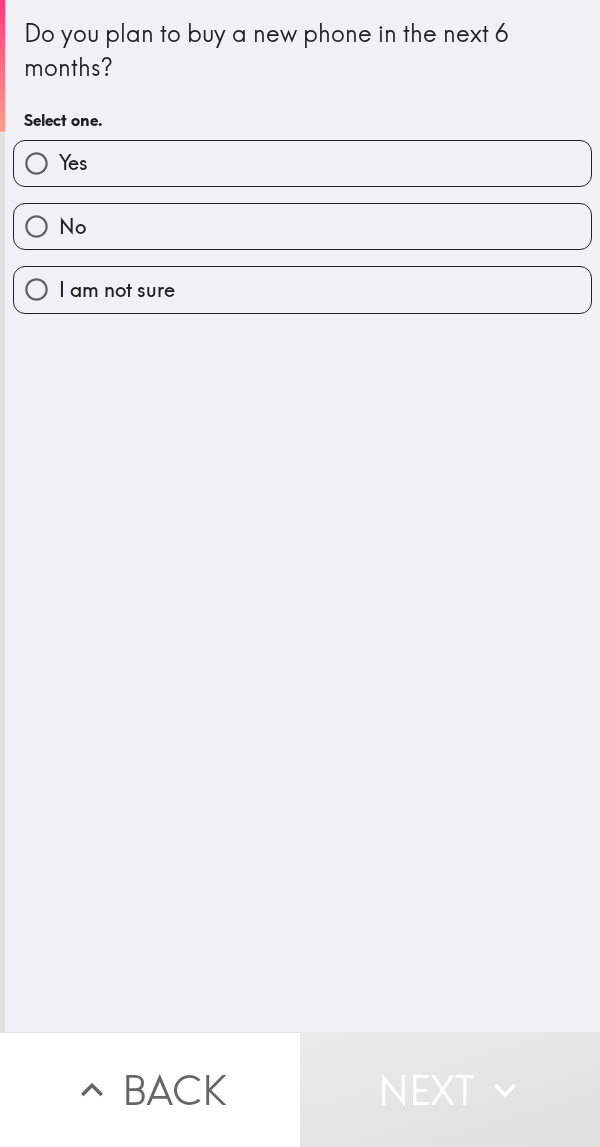 click on "Yes" at bounding box center [73, 163] 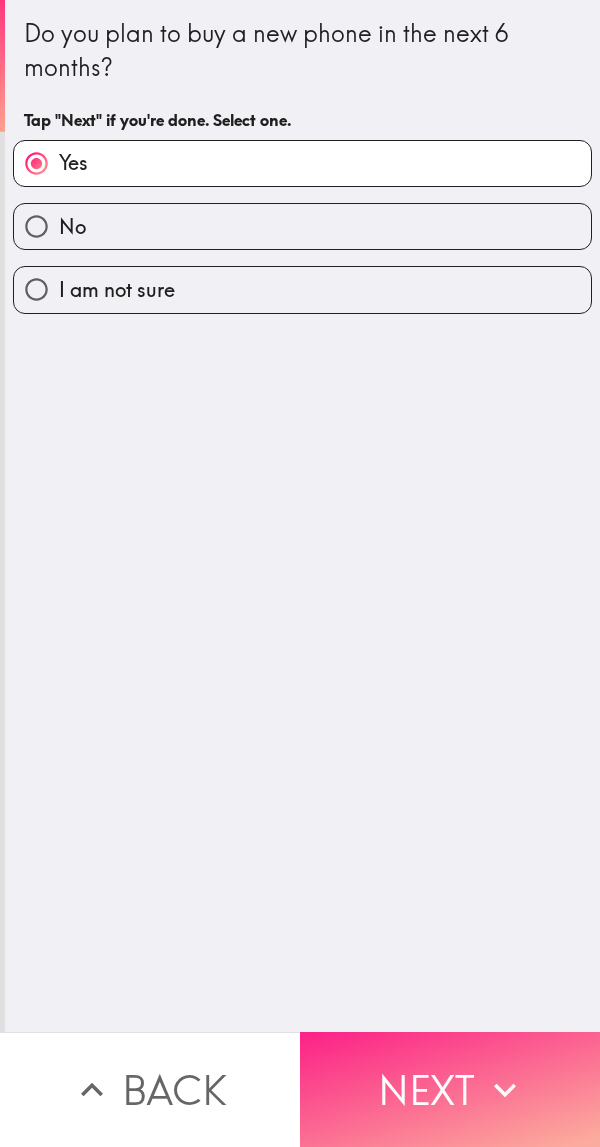 click on "Next" at bounding box center (450, 1089) 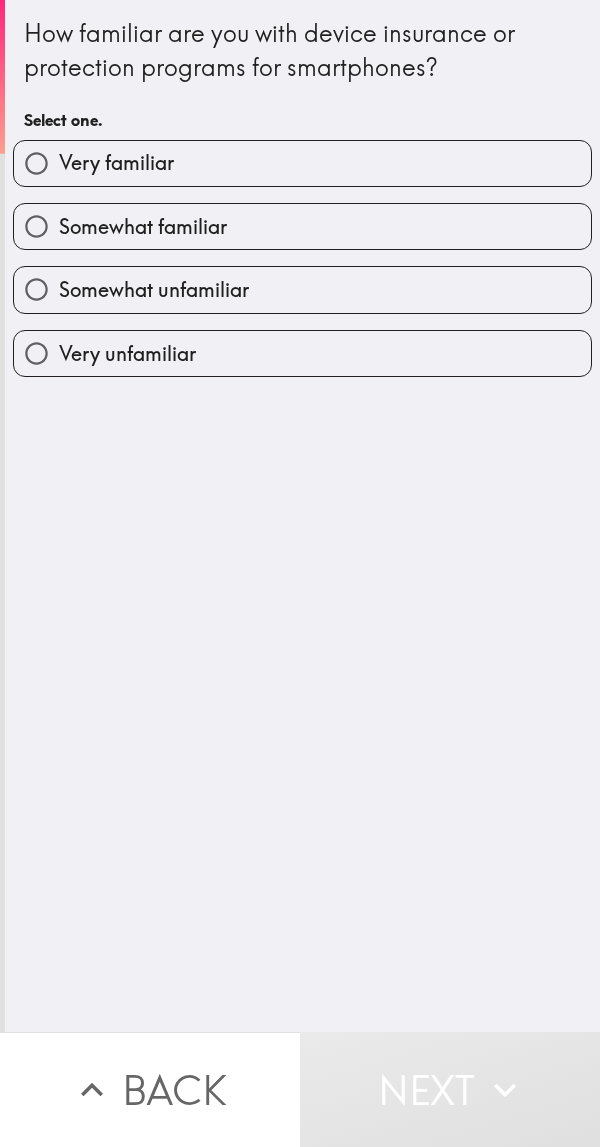 click on "Very familiar" at bounding box center [116, 163] 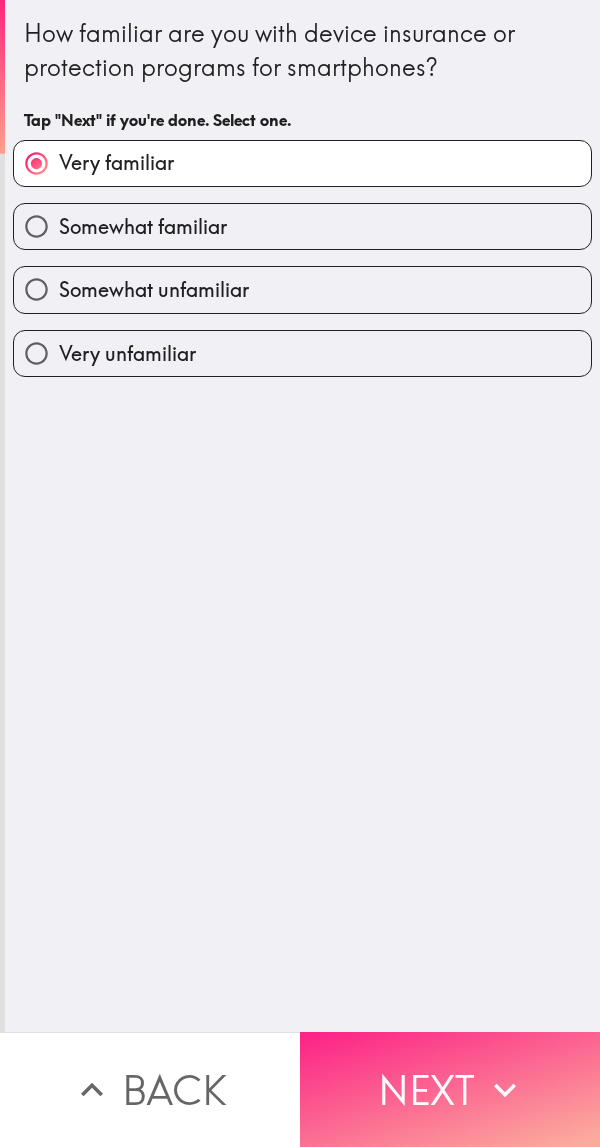 click on "Next" at bounding box center [450, 1089] 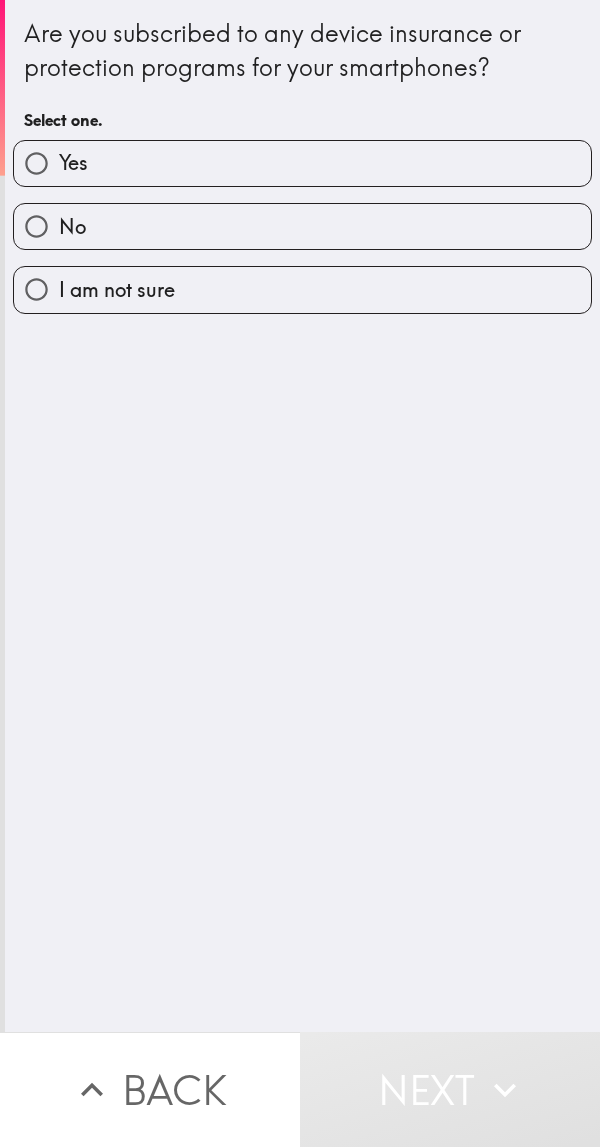 click on "Yes" at bounding box center (73, 163) 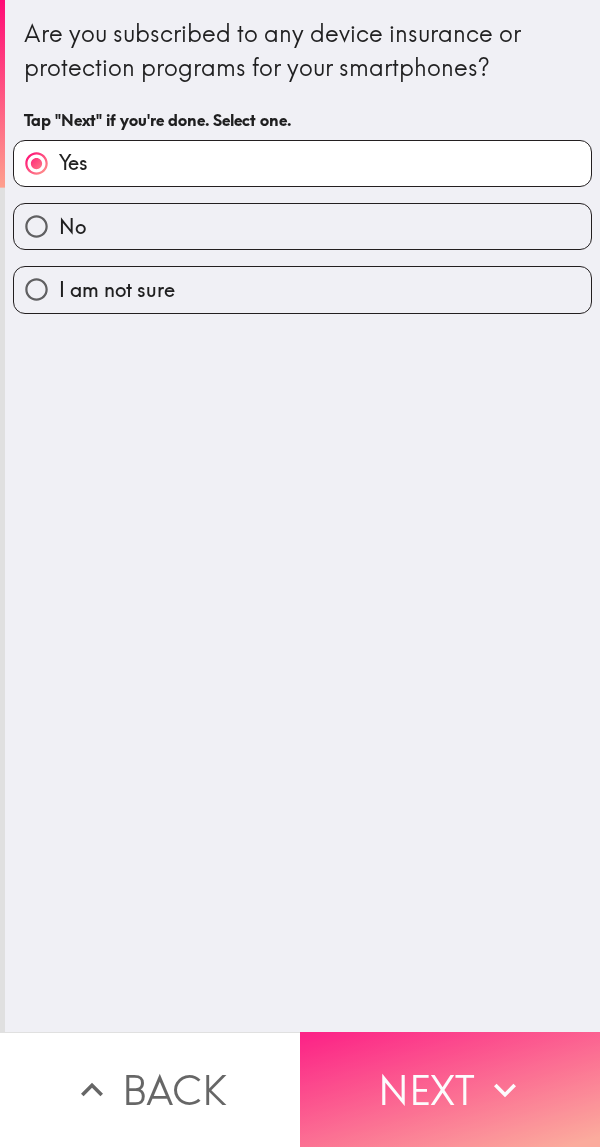 click on "Next" at bounding box center (450, 1089) 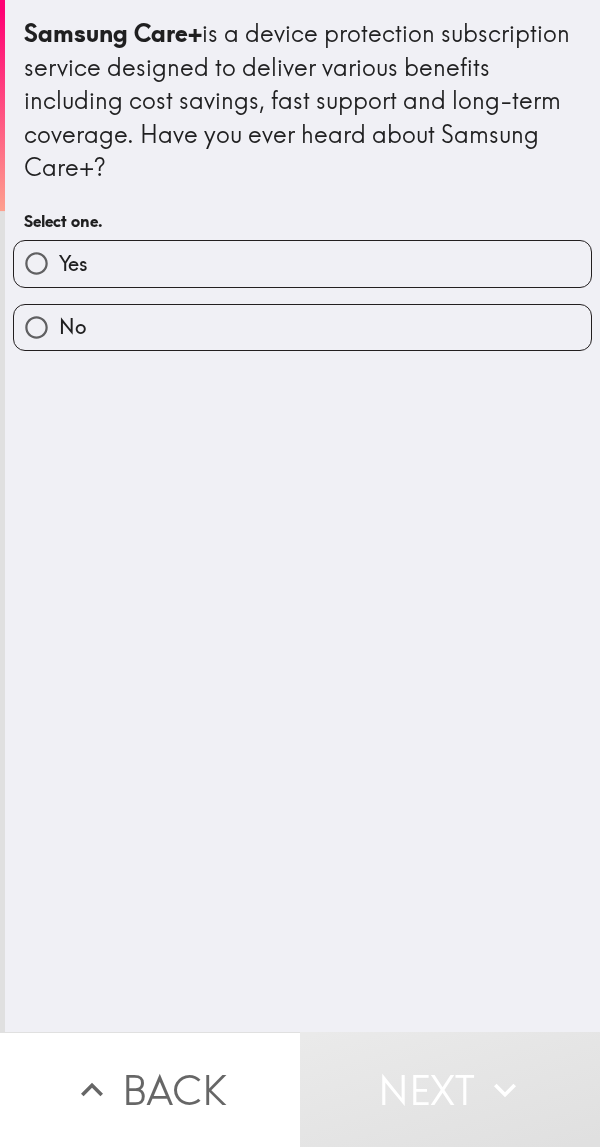 click on "Yes" at bounding box center (73, 264) 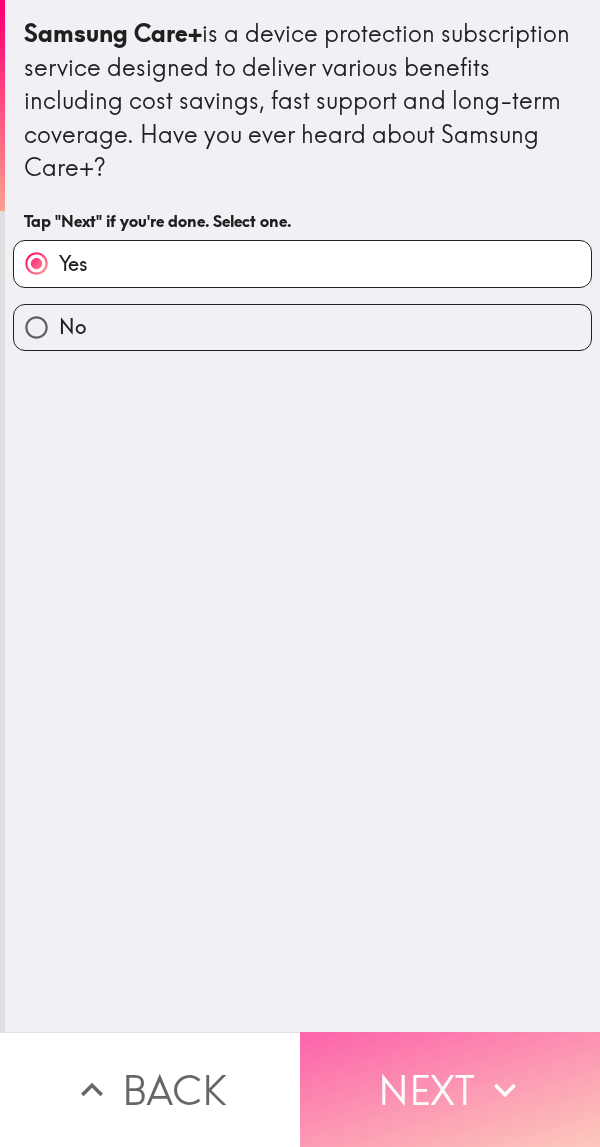 click on "Next" at bounding box center (450, 1089) 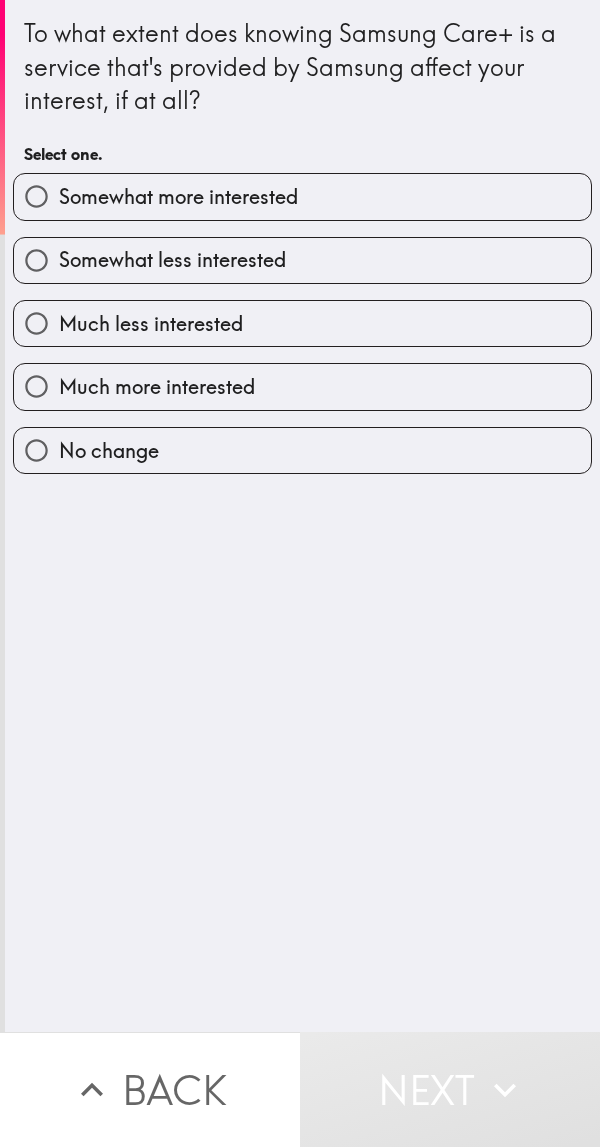 click on "Somewhat more interested" at bounding box center (178, 197) 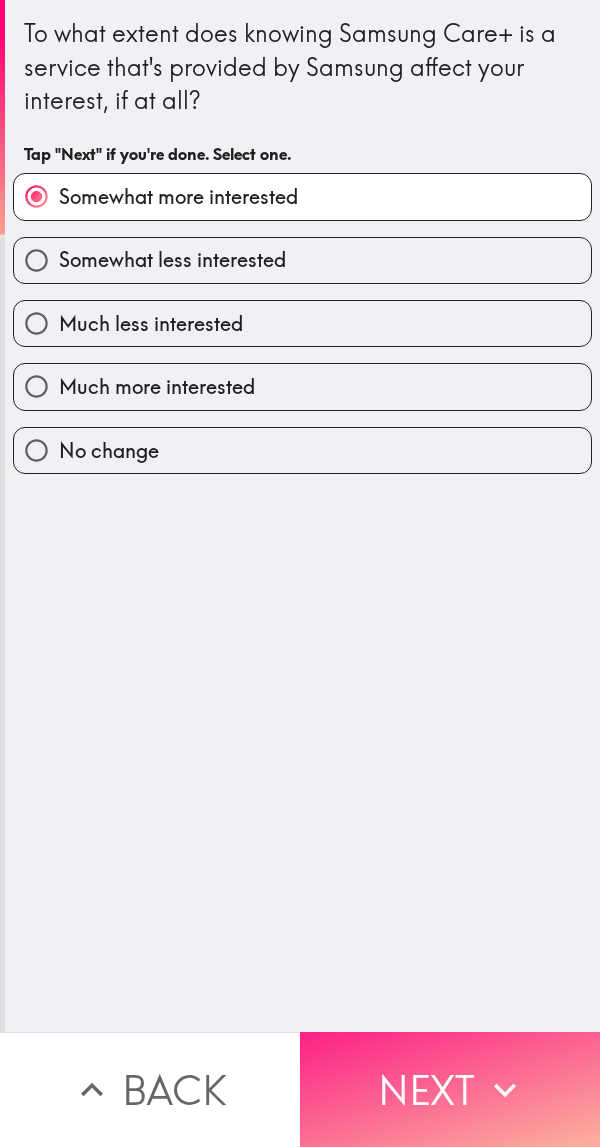 click on "Next" at bounding box center (450, 1089) 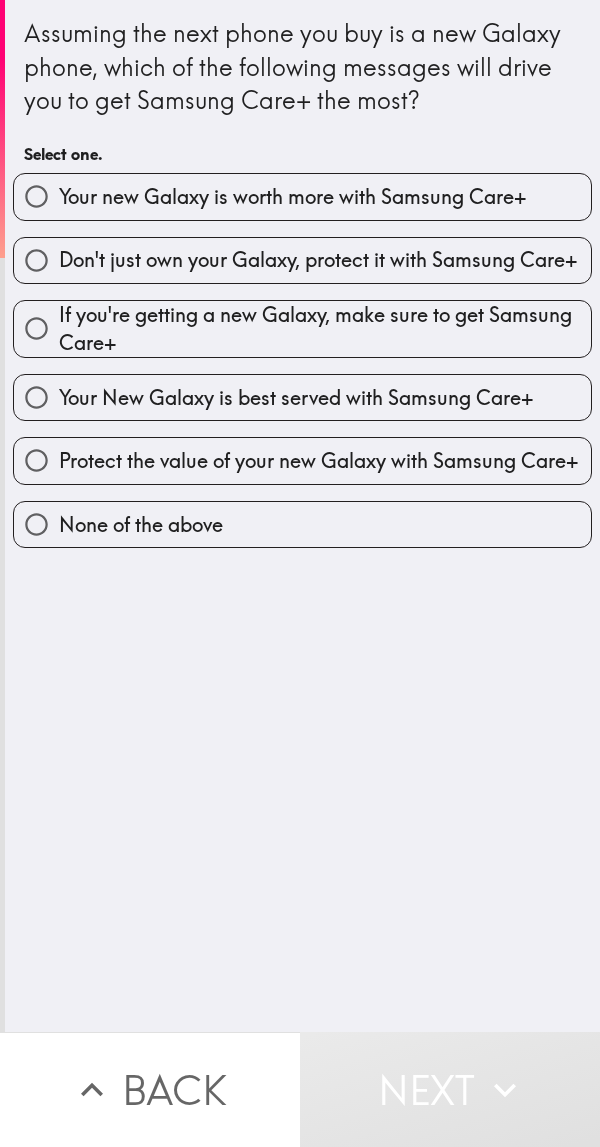 click on "Don't just own your Galaxy, protect it with Samsung Care+" at bounding box center [294, 252] 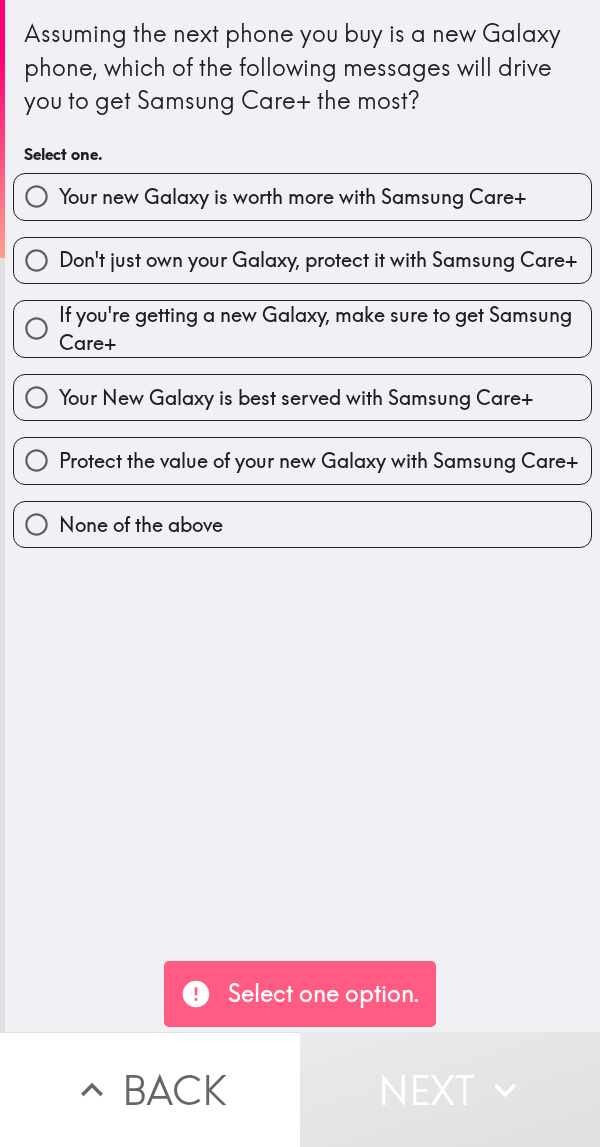 click on "Your new Galaxy is worth more with Samsung Care+" at bounding box center (302, 196) 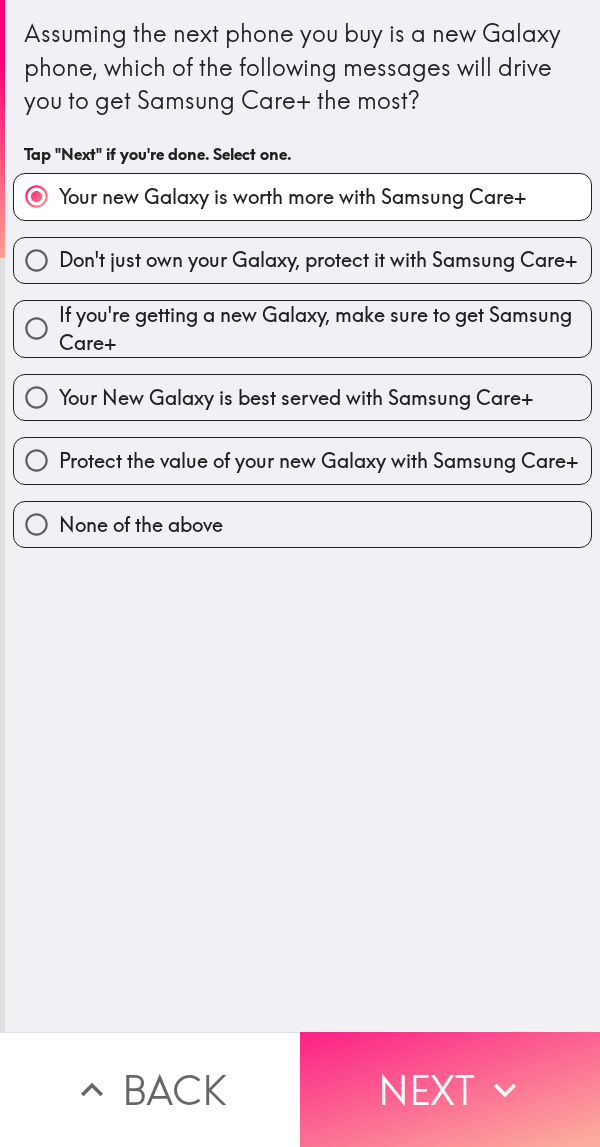 click on "Next" at bounding box center (450, 1089) 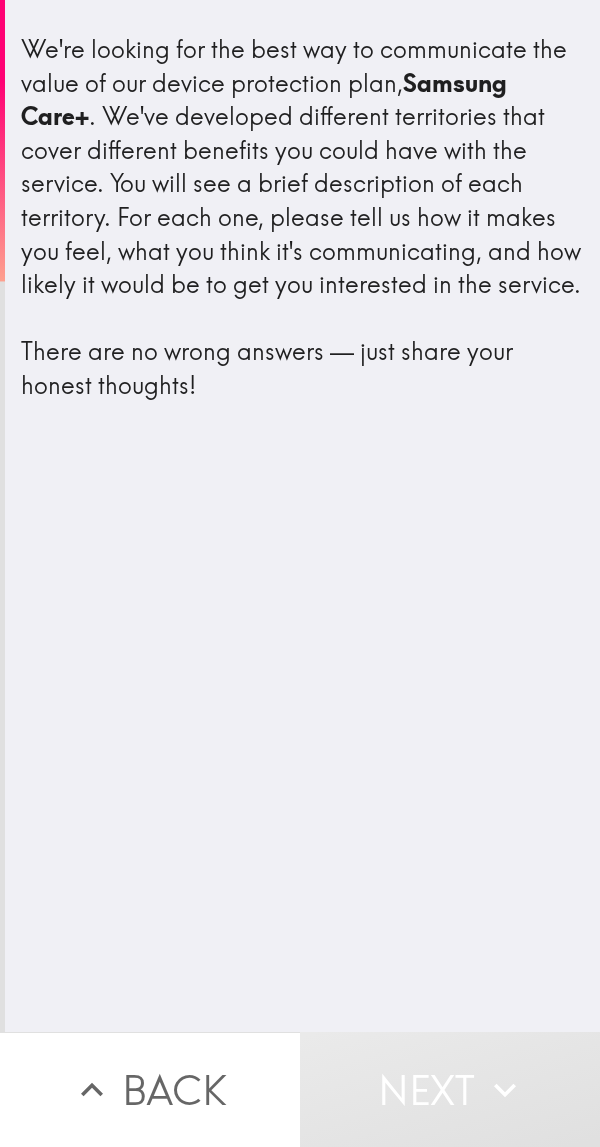 click on "We're looking for the best way to communicate the value of our device protection plan,  Samsung Care+ . We've developed different territories that cover different benefits you could have with the service. You will see a brief description of each territory. For each one, please tell us how it makes you feel, what you think it's communicating, and how likely it would be to get you interested in the service.  There are no wrong answers — just share your honest thoughts!" at bounding box center (302, 516) 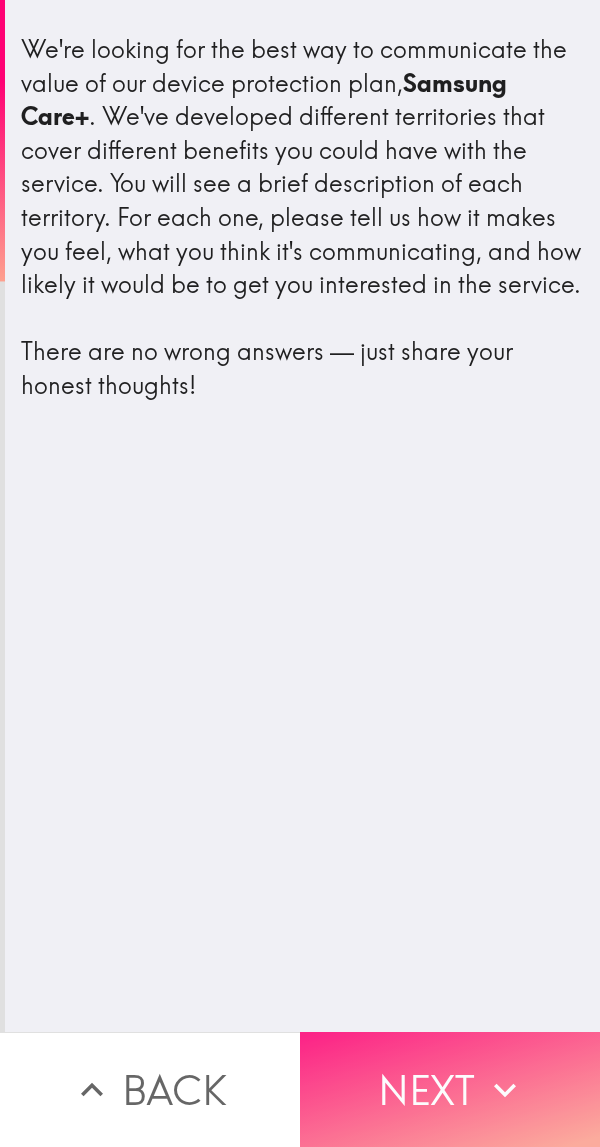click on "Next" at bounding box center [450, 1089] 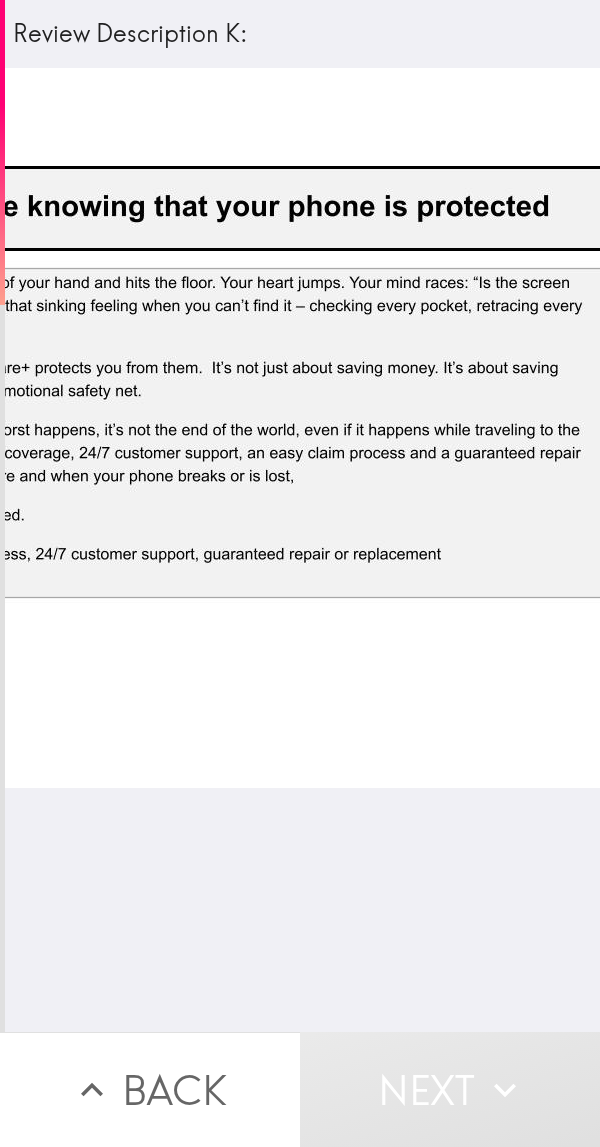 scroll, scrollTop: 0, scrollLeft: 702, axis: horizontal 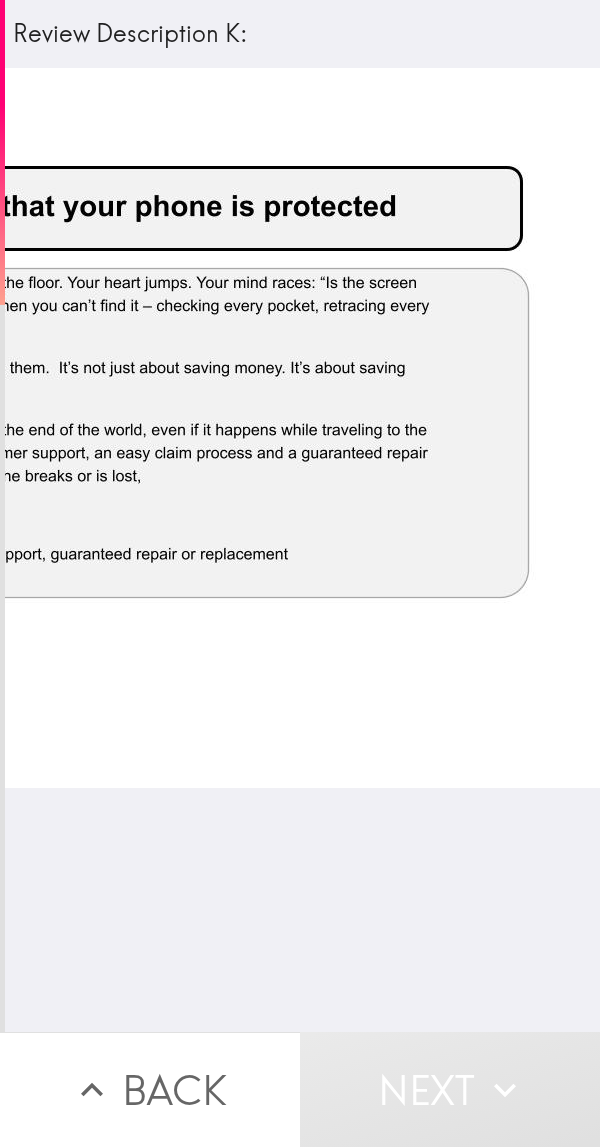 click at bounding box center [-40, 428] 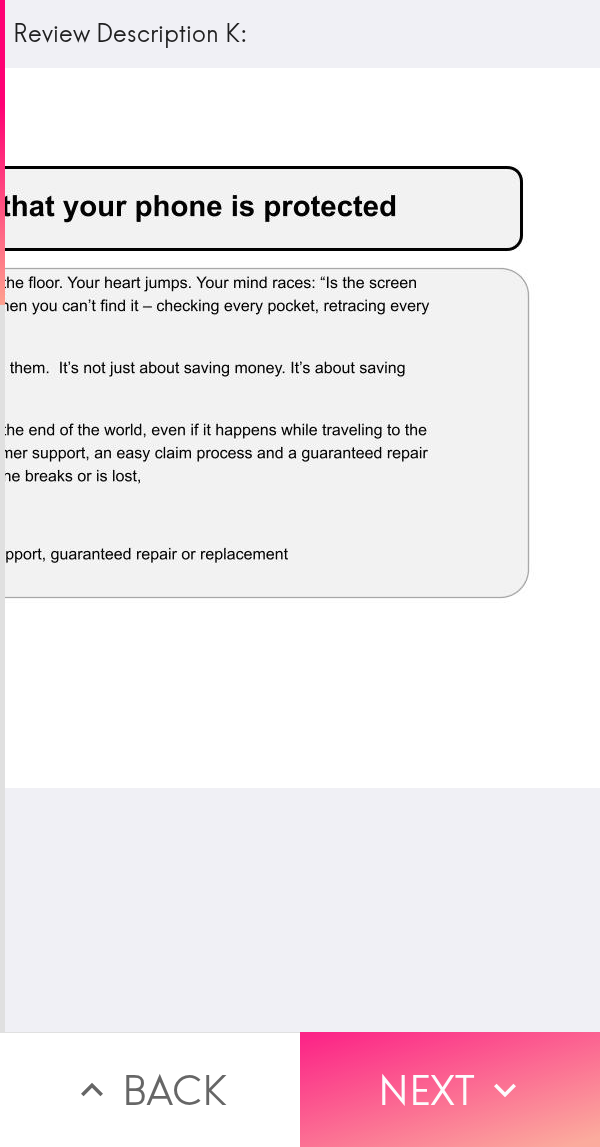 click on "Next" at bounding box center [450, 1089] 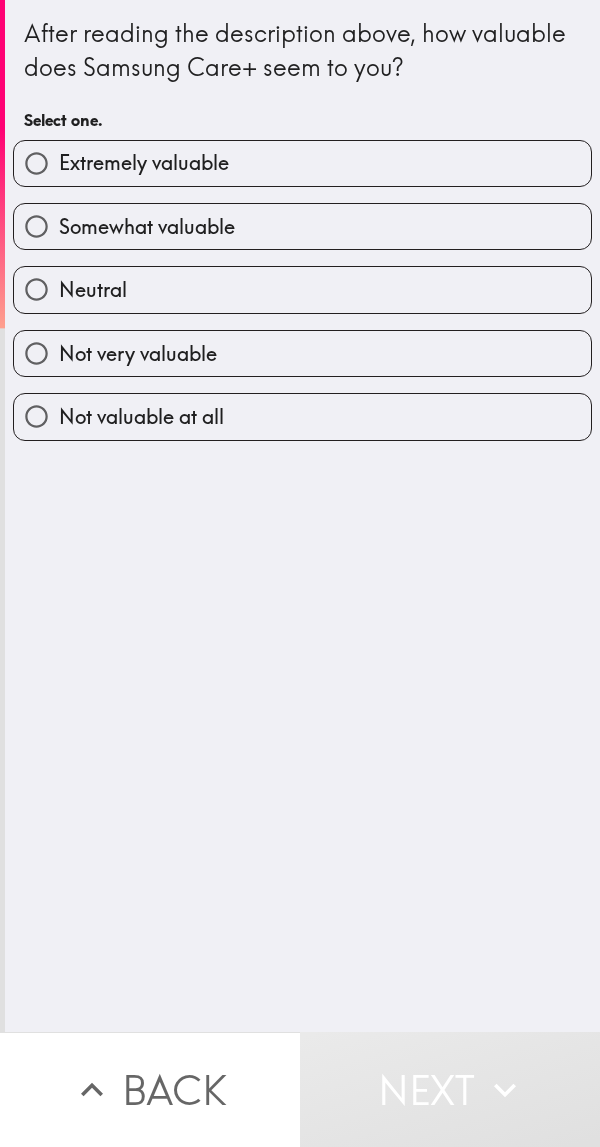click on "Extremely valuable" at bounding box center (302, 163) 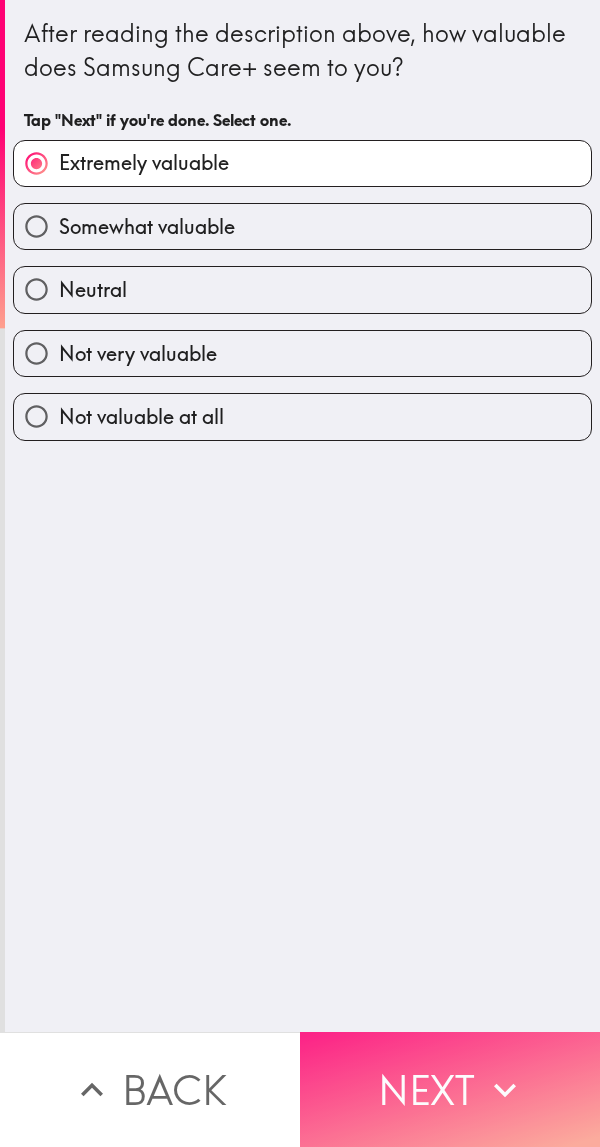 click on "Next" at bounding box center [450, 1089] 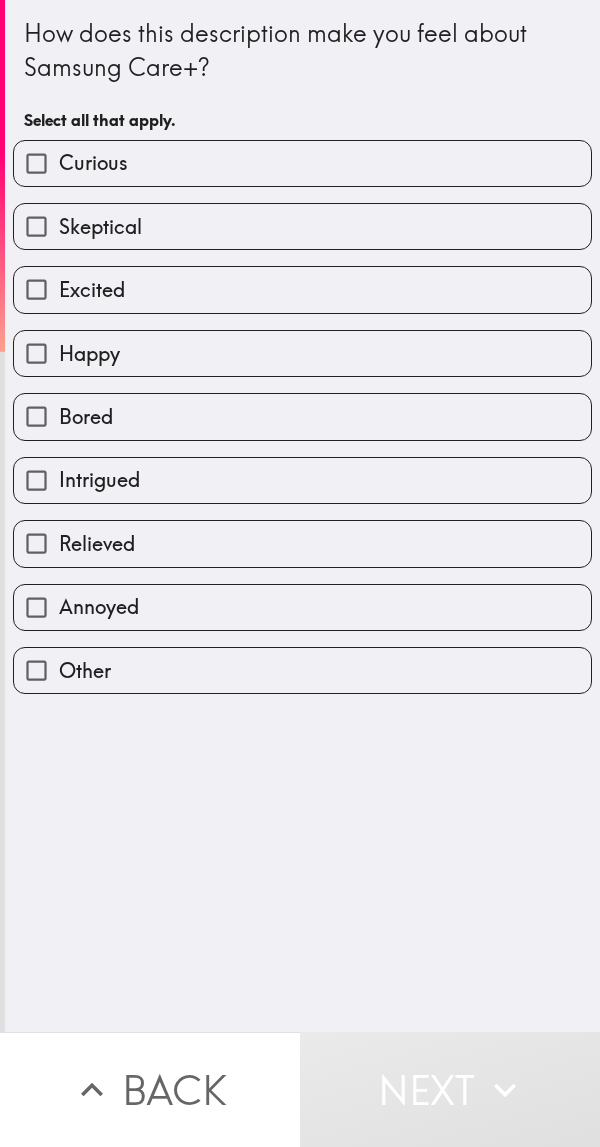 click on "Happy" at bounding box center [302, 353] 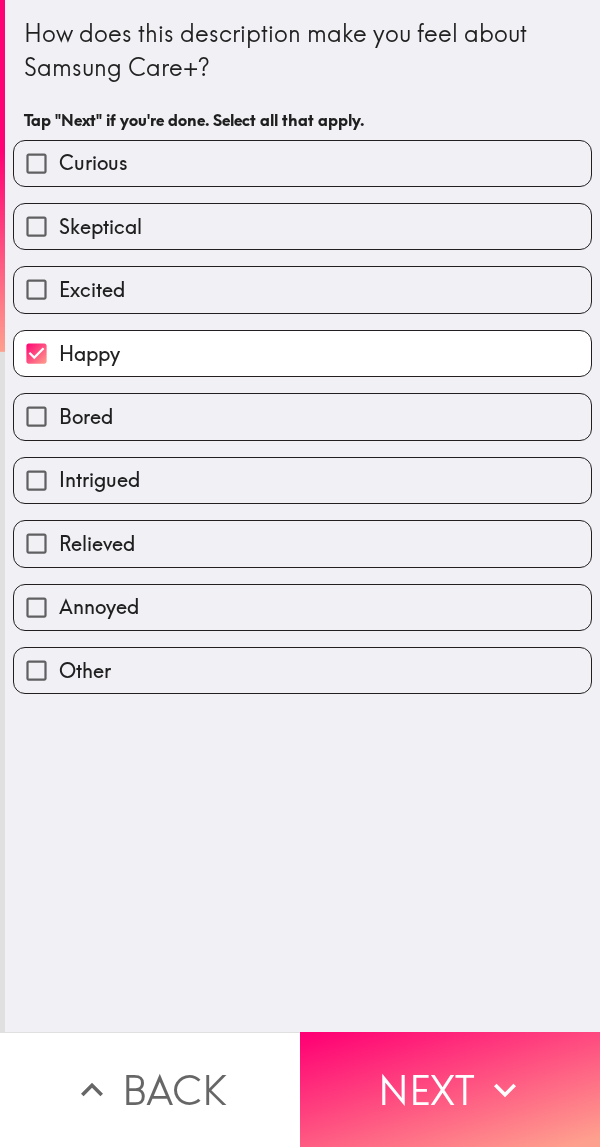 click on "Relieved" at bounding box center (302, 543) 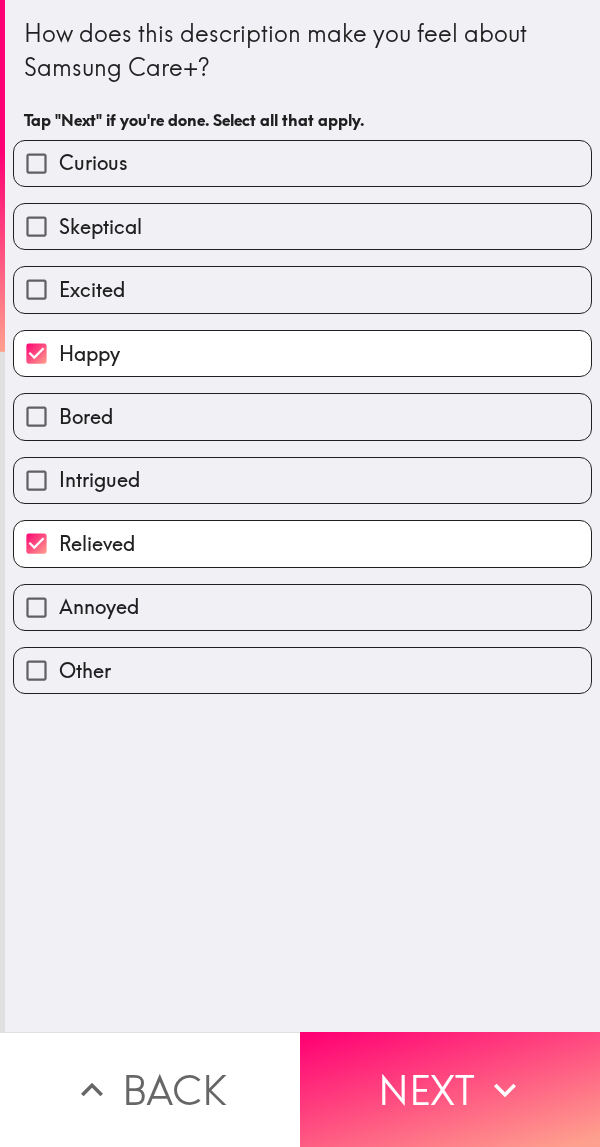 click on "Skeptical" at bounding box center [302, 226] 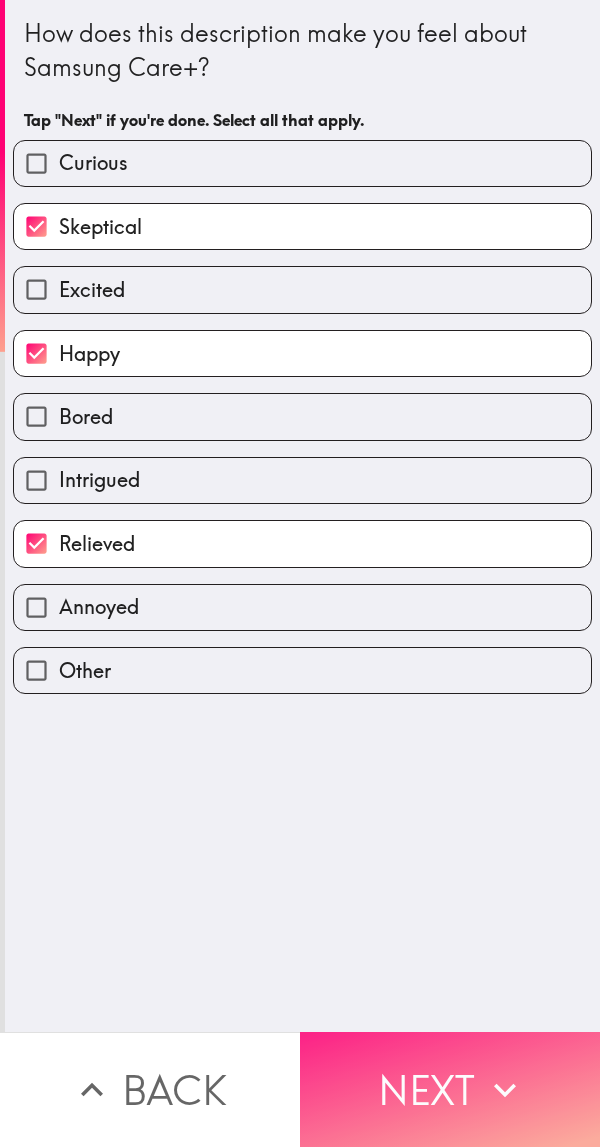 click on "Next" at bounding box center (450, 1089) 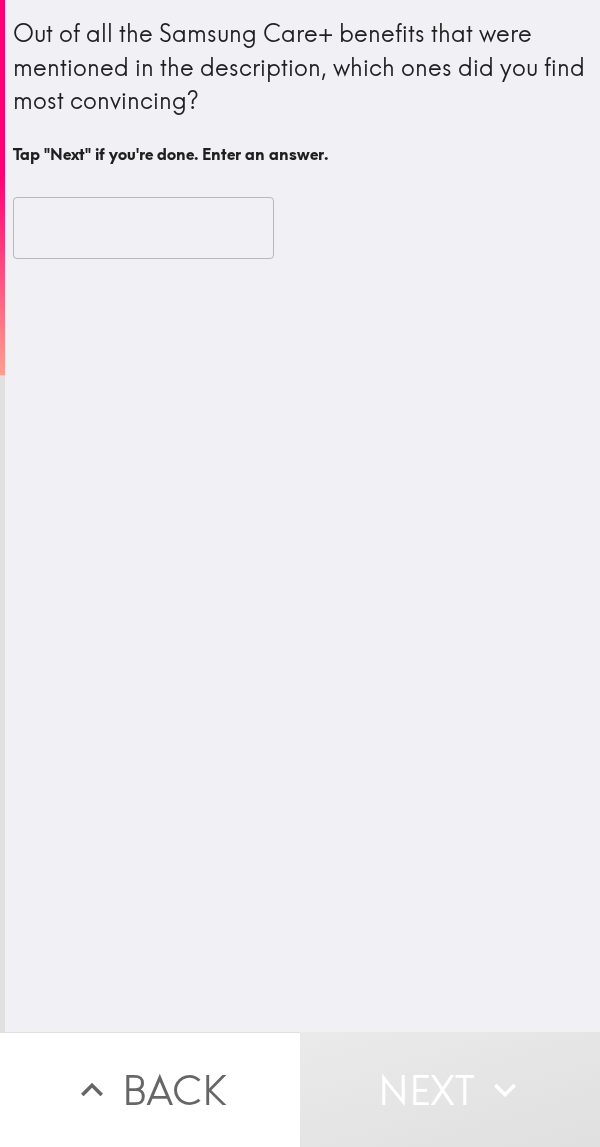 click at bounding box center [143, 228] 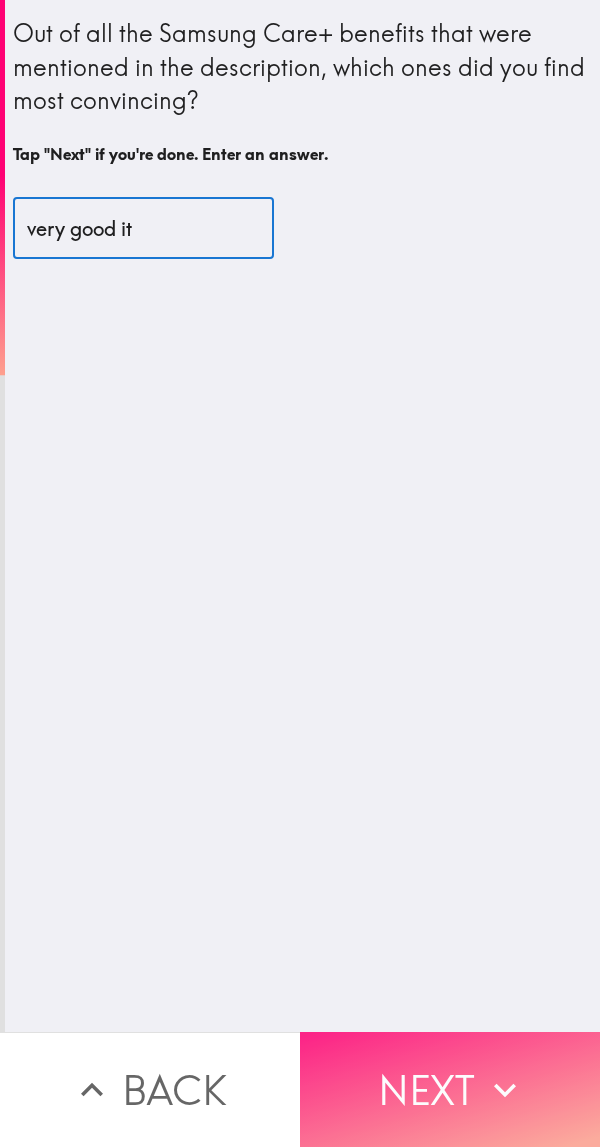 type on "very good it" 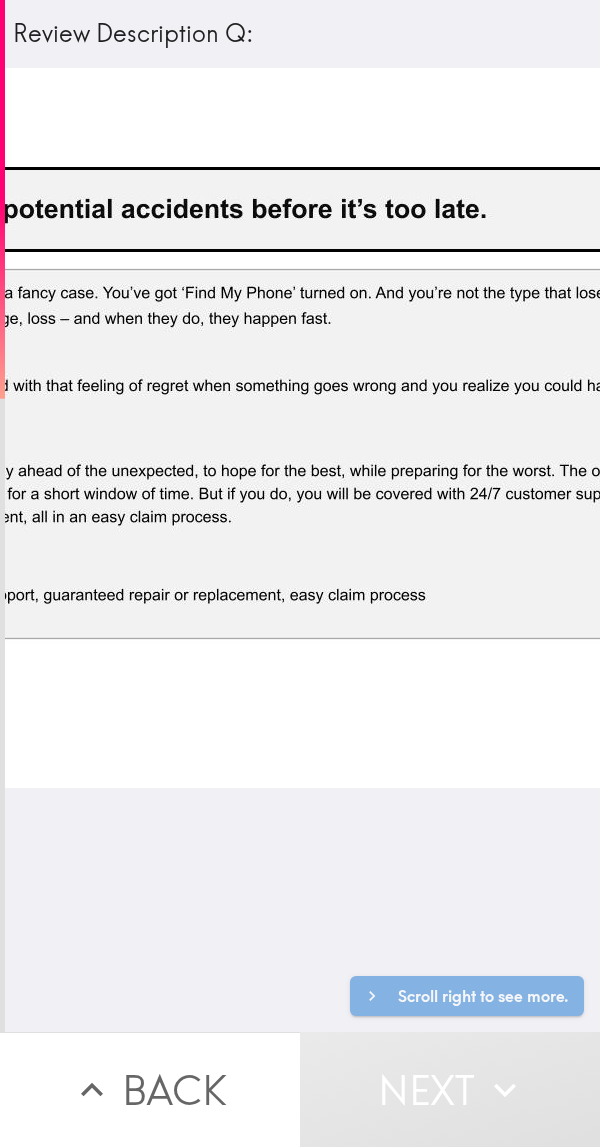 scroll, scrollTop: 0, scrollLeft: 702, axis: horizontal 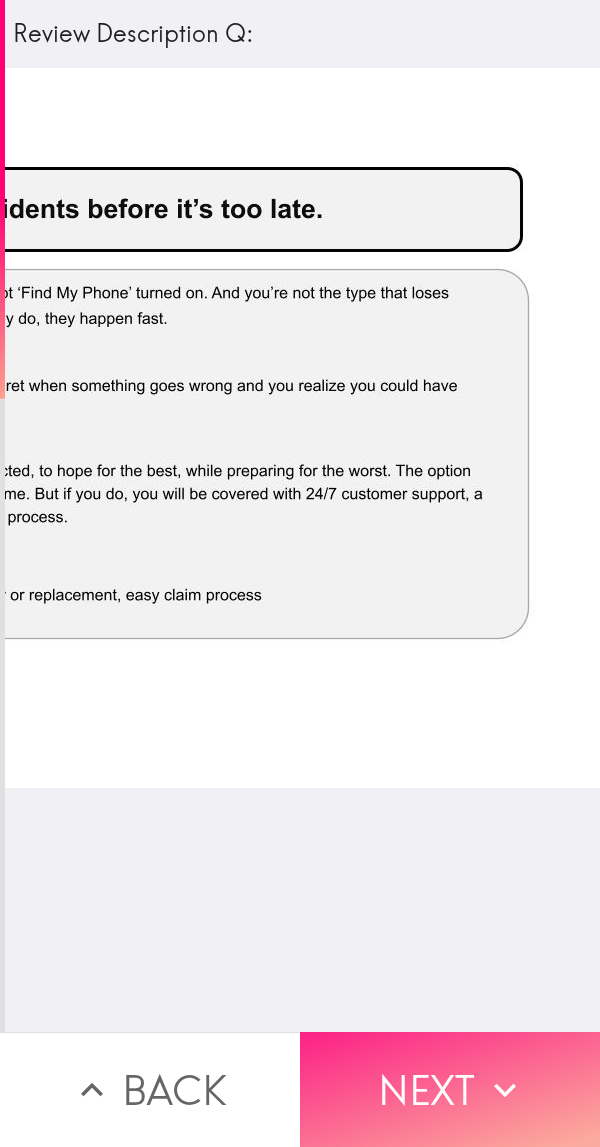 click on "Next" at bounding box center (450, 1089) 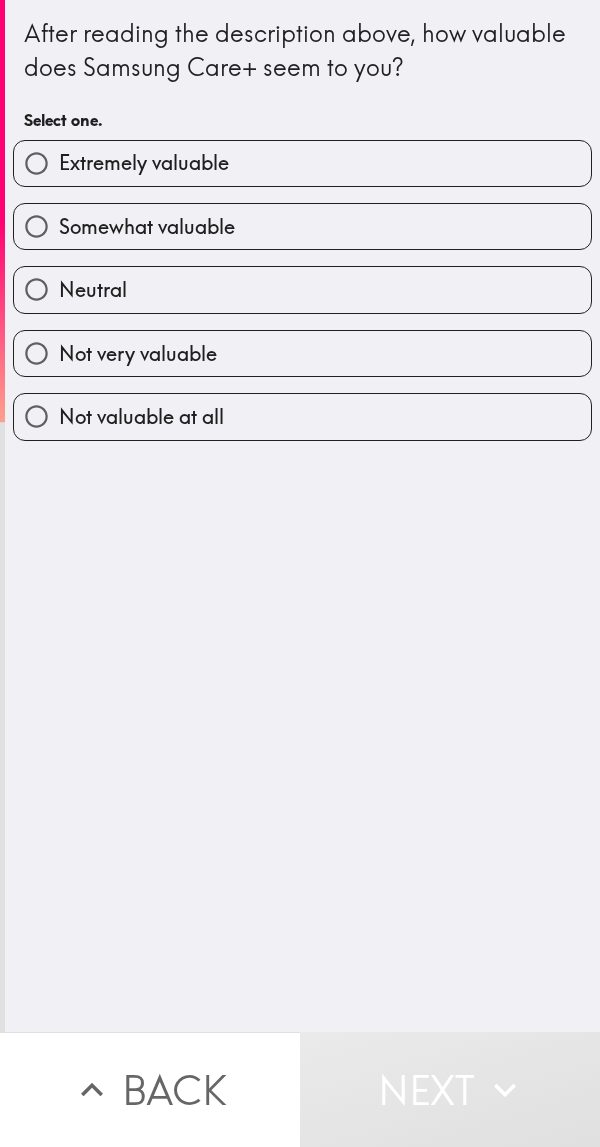 click on "Extremely valuable" at bounding box center (302, 163) 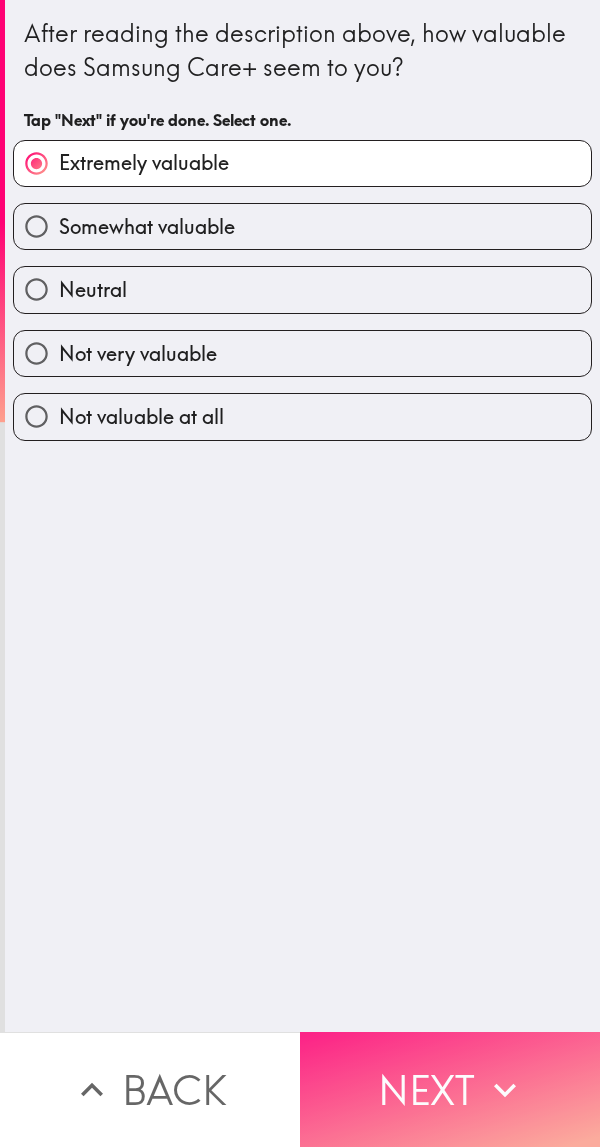 click on "Next" at bounding box center [450, 1089] 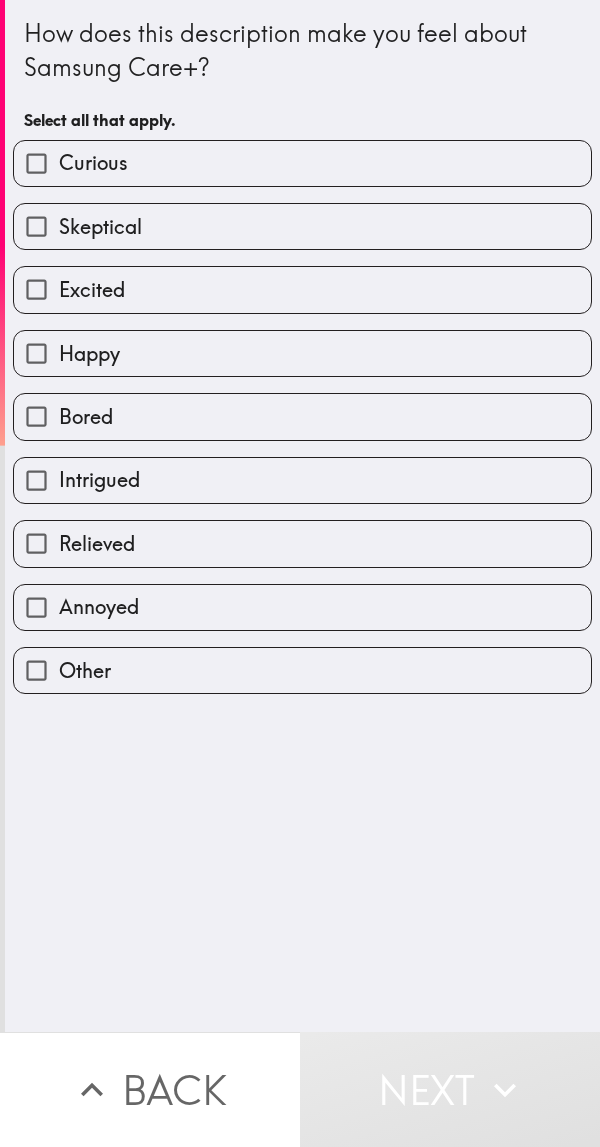 click on "Happy" at bounding box center [294, 345] 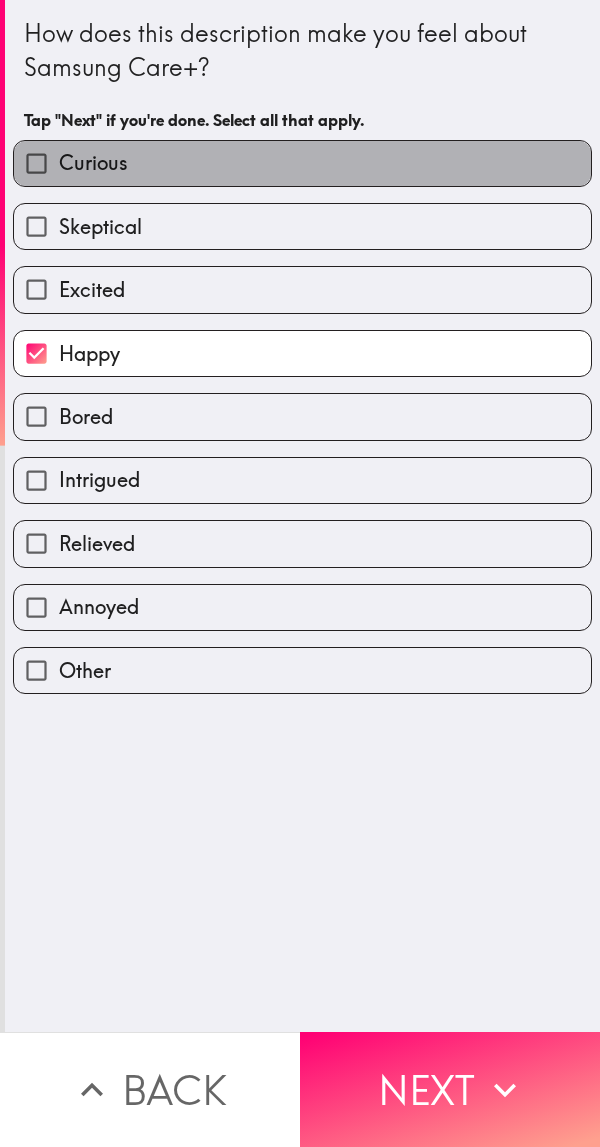 click on "Curious" at bounding box center (302, 163) 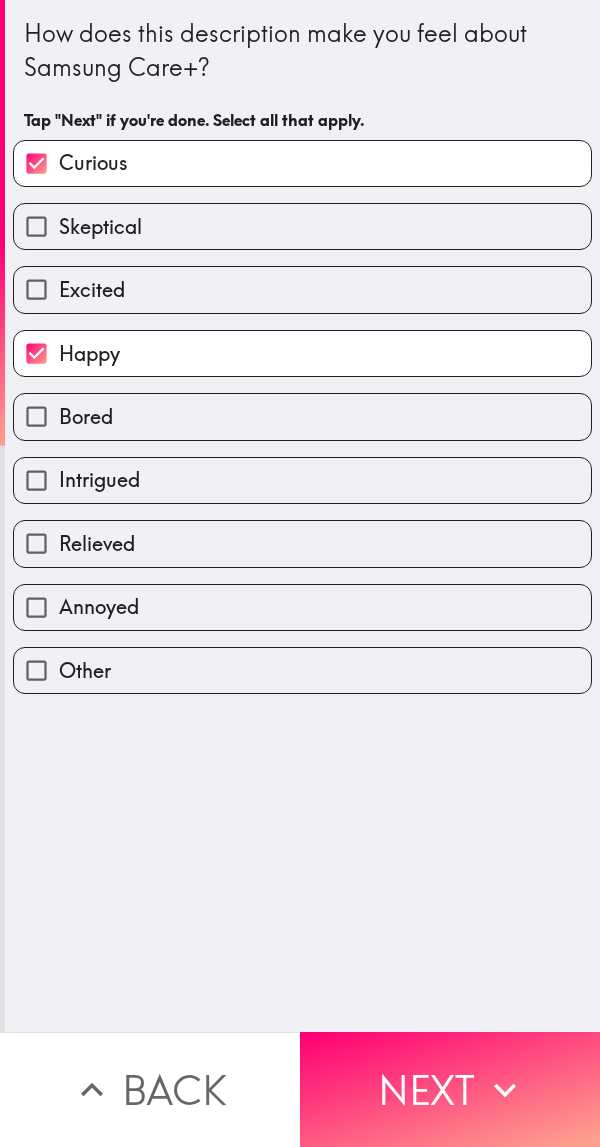 click on "Relieved" at bounding box center (302, 543) 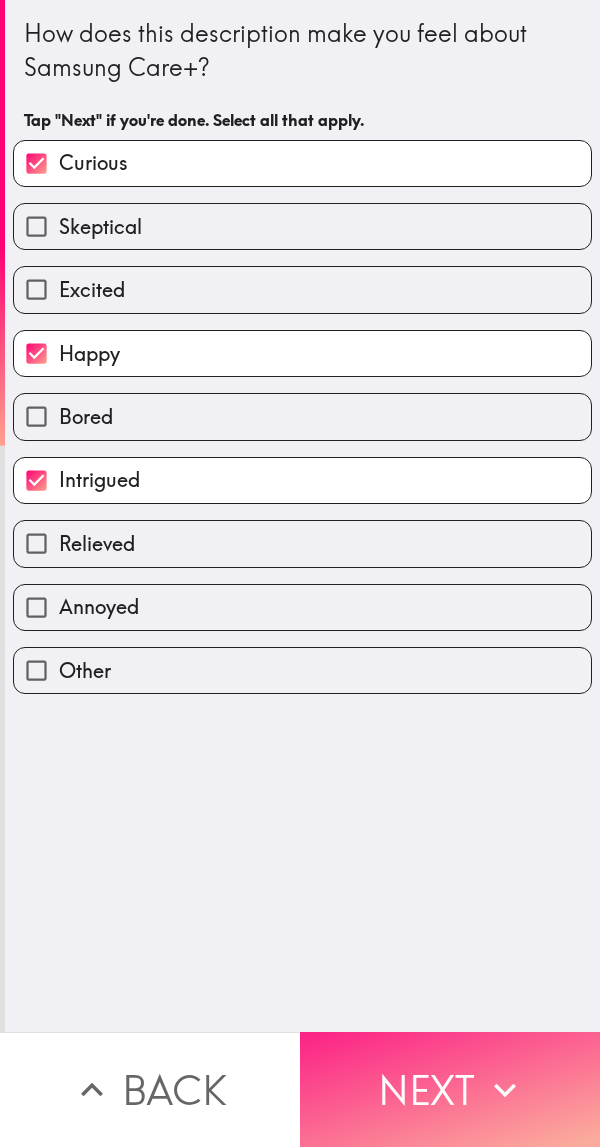 click on "Next" at bounding box center [450, 1089] 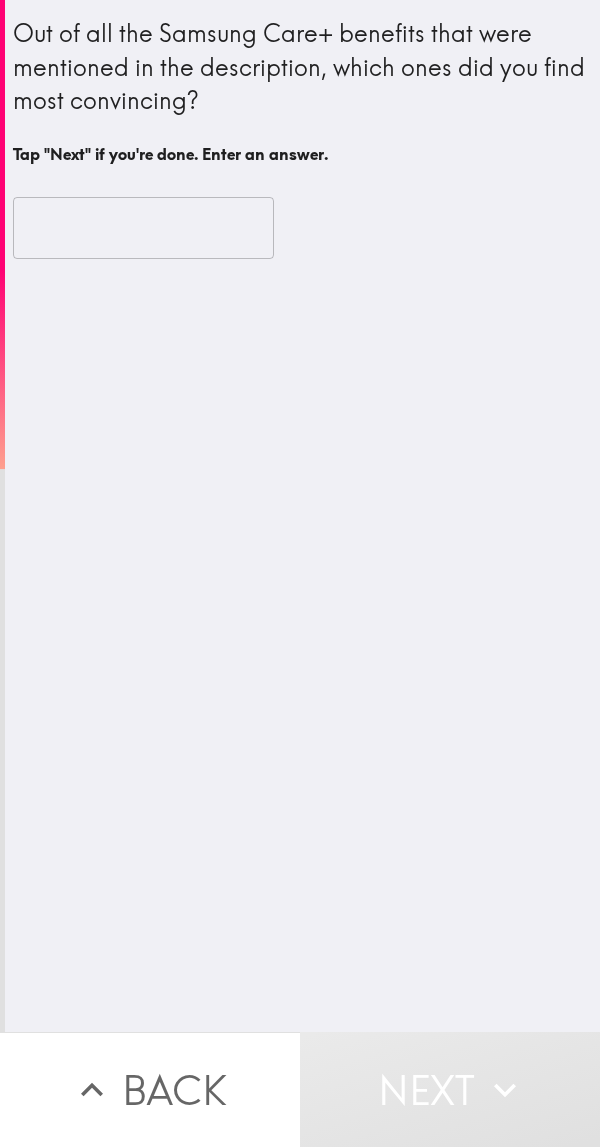 click at bounding box center [143, 228] 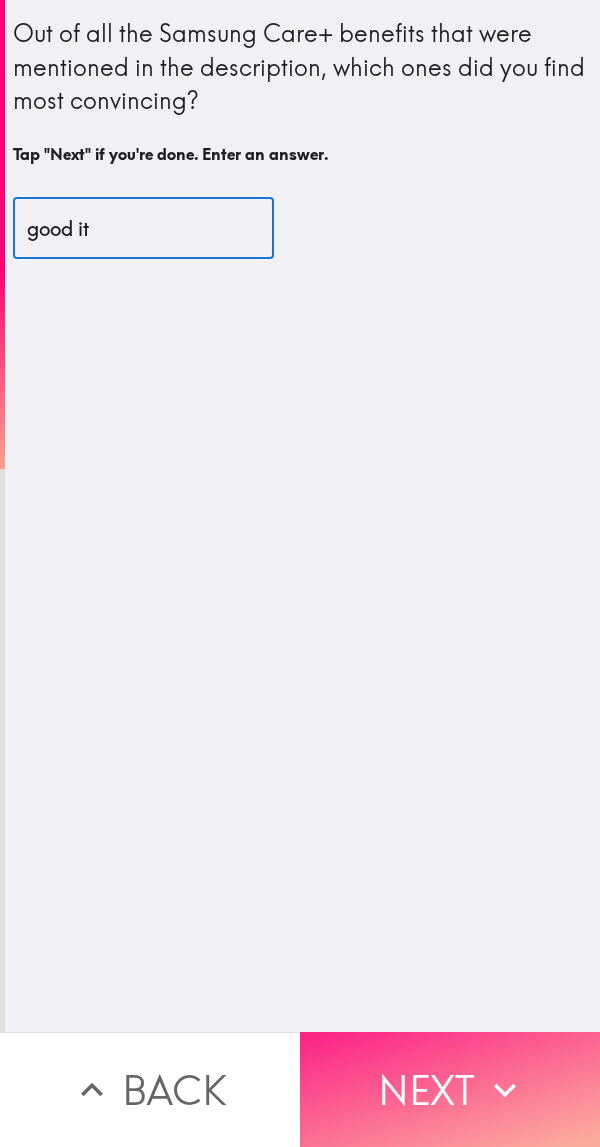 type on "good it" 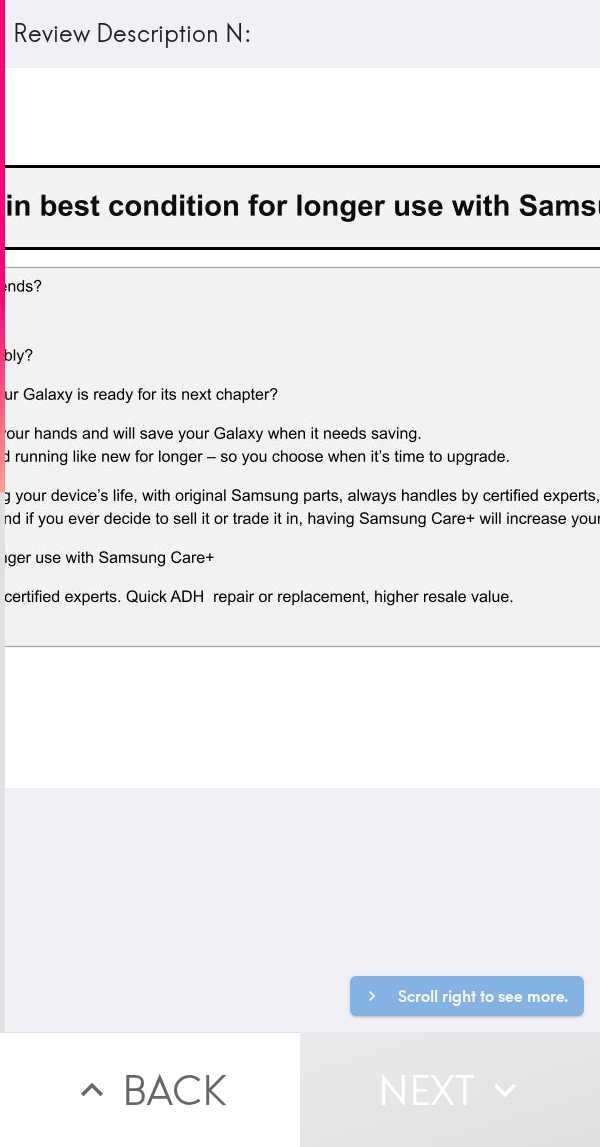 scroll, scrollTop: 0, scrollLeft: 702, axis: horizontal 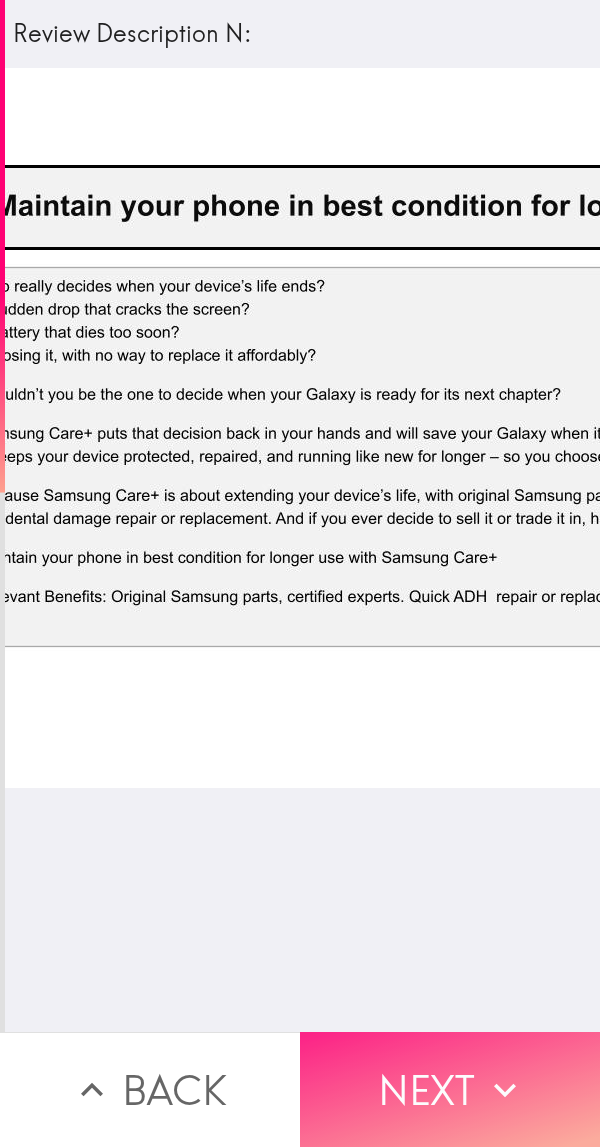 click on "Next" at bounding box center [450, 1089] 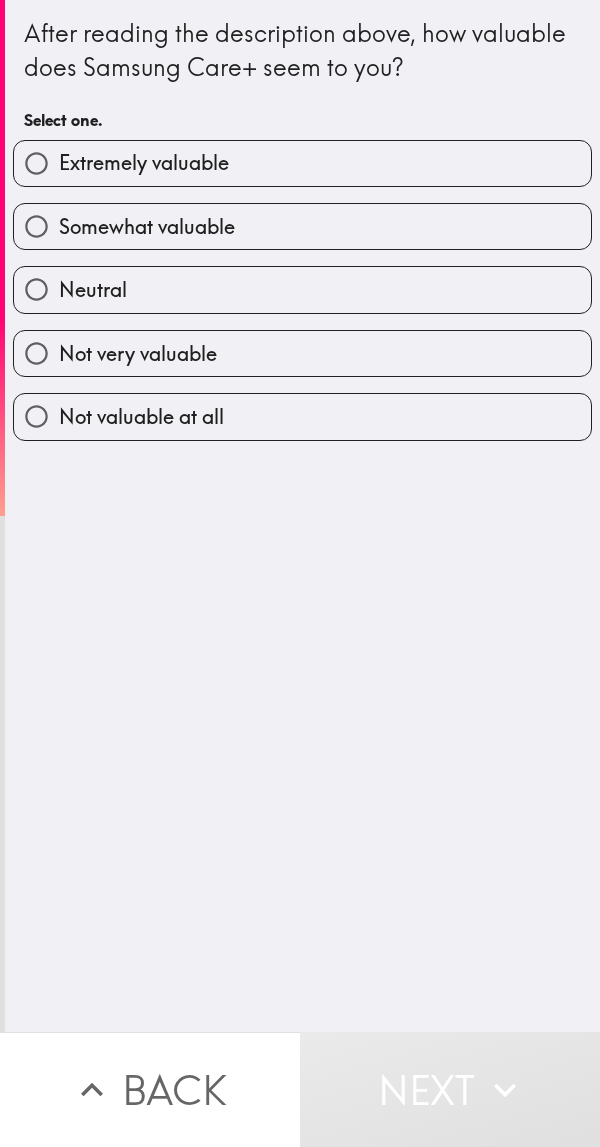 click on "Extremely valuable" at bounding box center [302, 163] 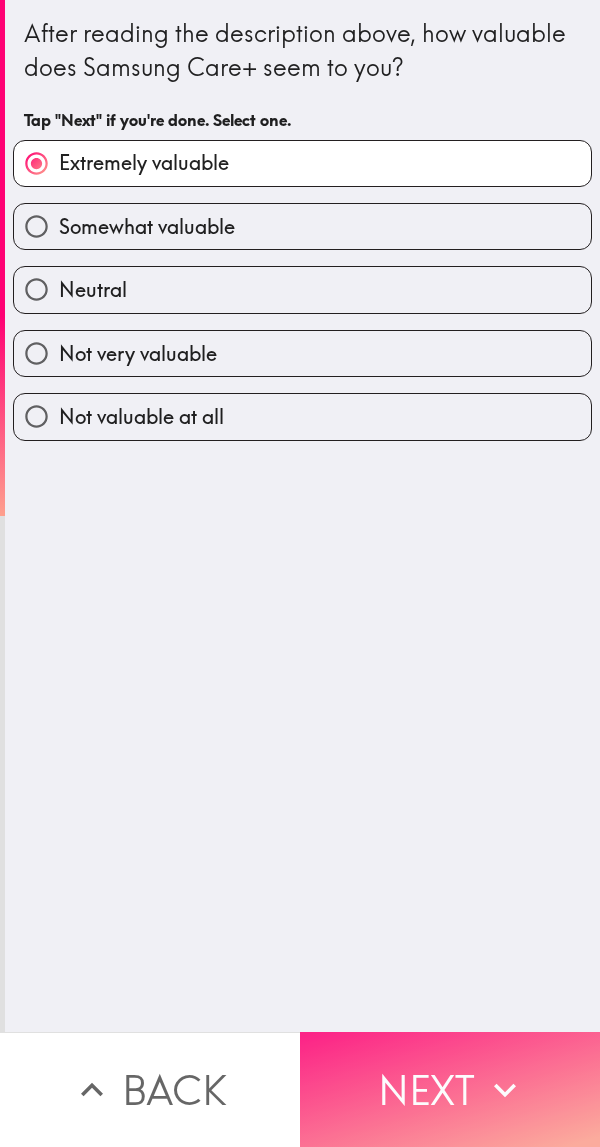 click on "Next" at bounding box center (450, 1089) 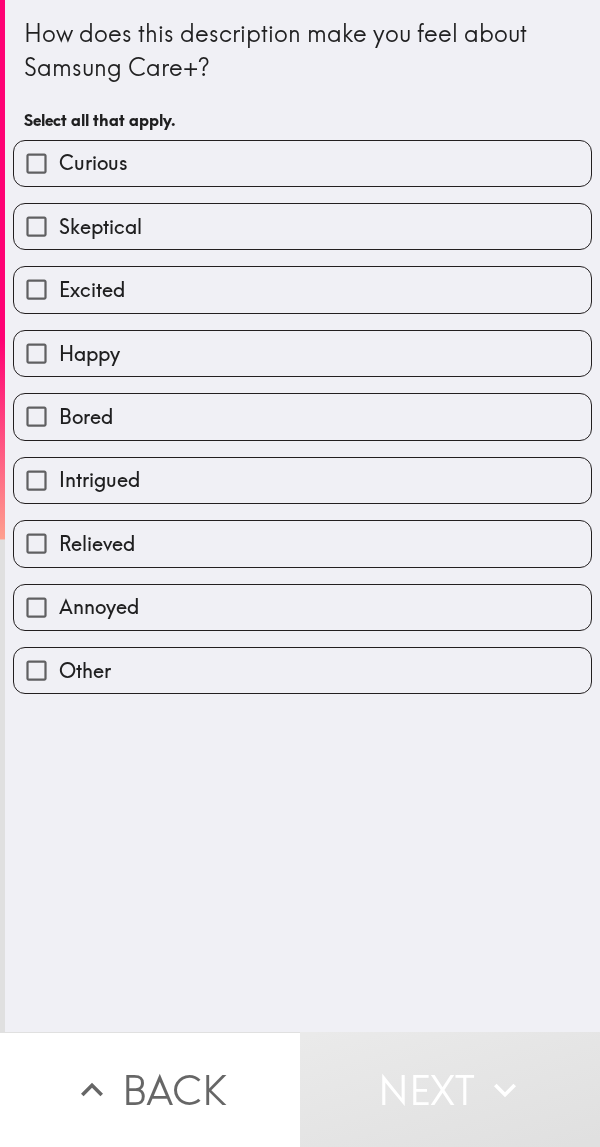 click on "Curious" at bounding box center [302, 163] 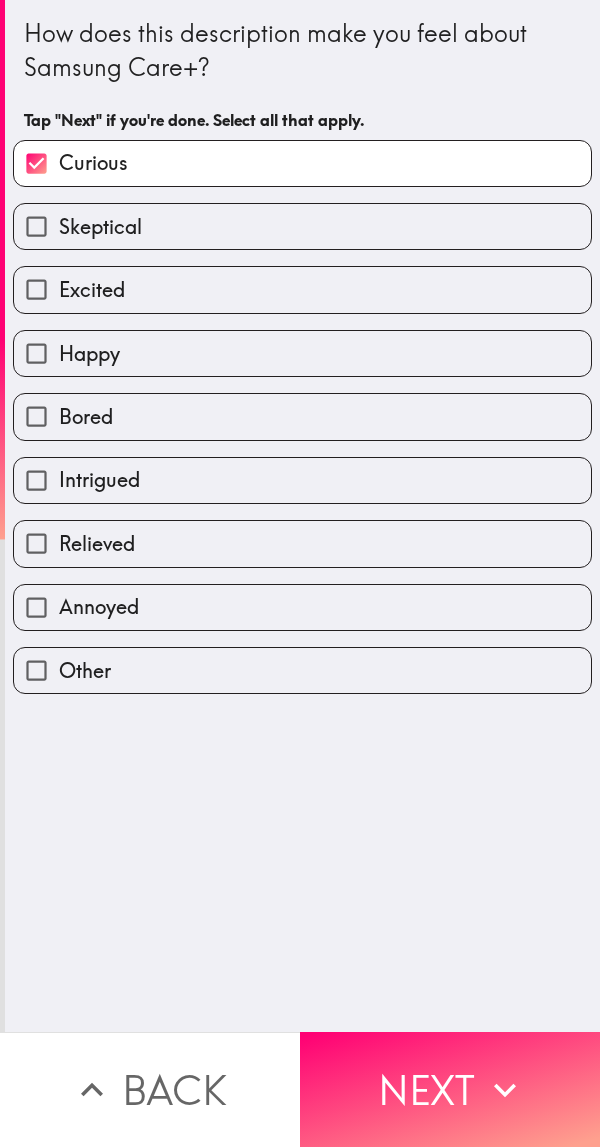 click on "Happy" at bounding box center [89, 354] 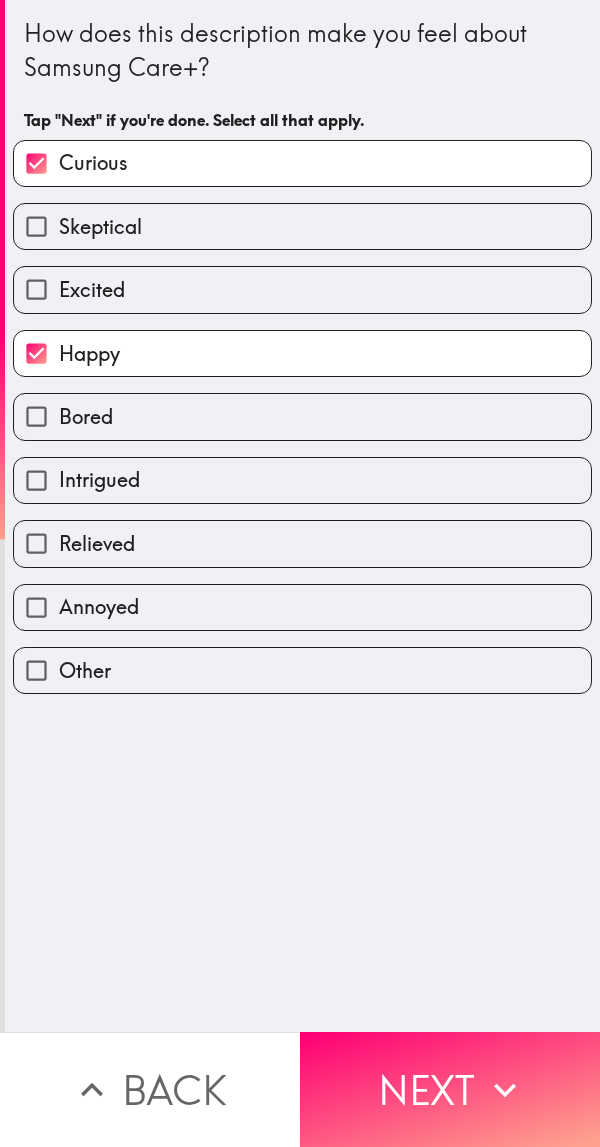 click on "Intrigued" at bounding box center (99, 480) 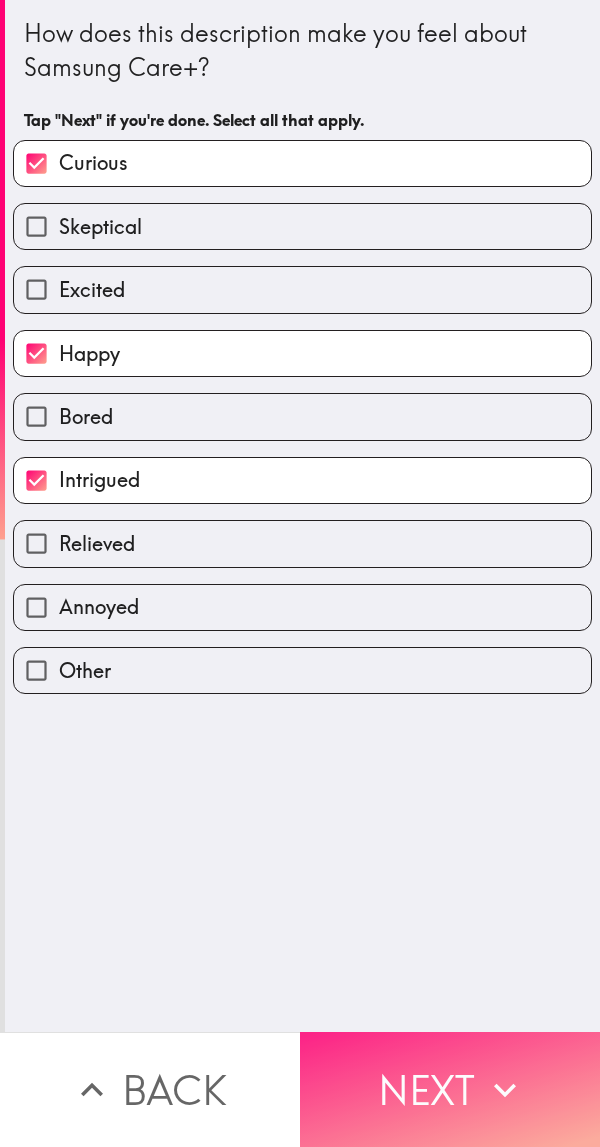 click on "Next" at bounding box center [450, 1089] 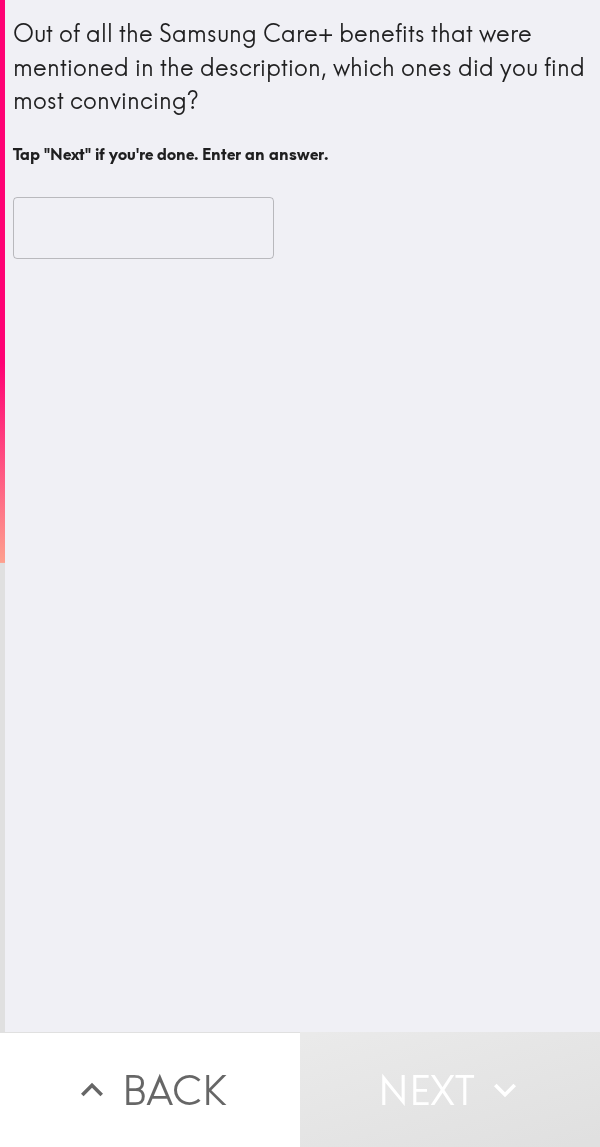 click at bounding box center (143, 228) 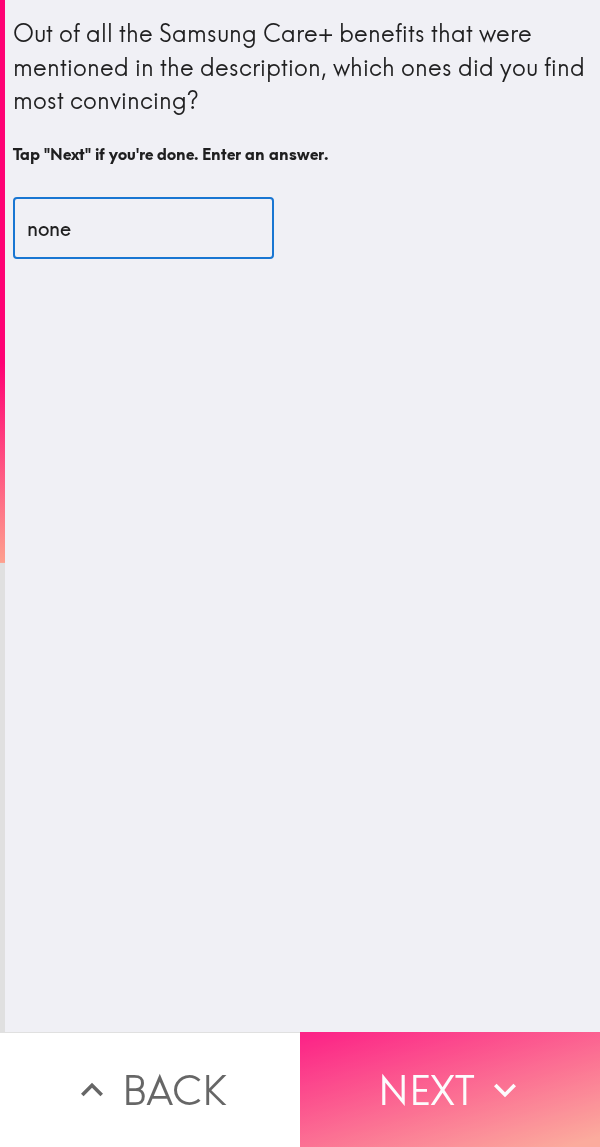 type on "none" 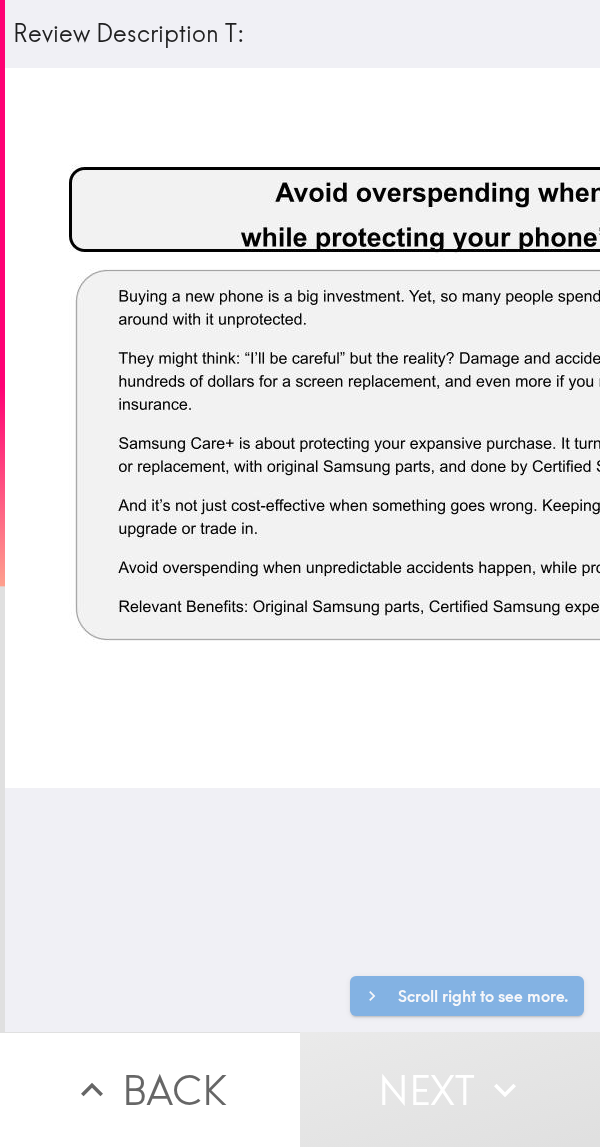 scroll, scrollTop: 0, scrollLeft: 0, axis: both 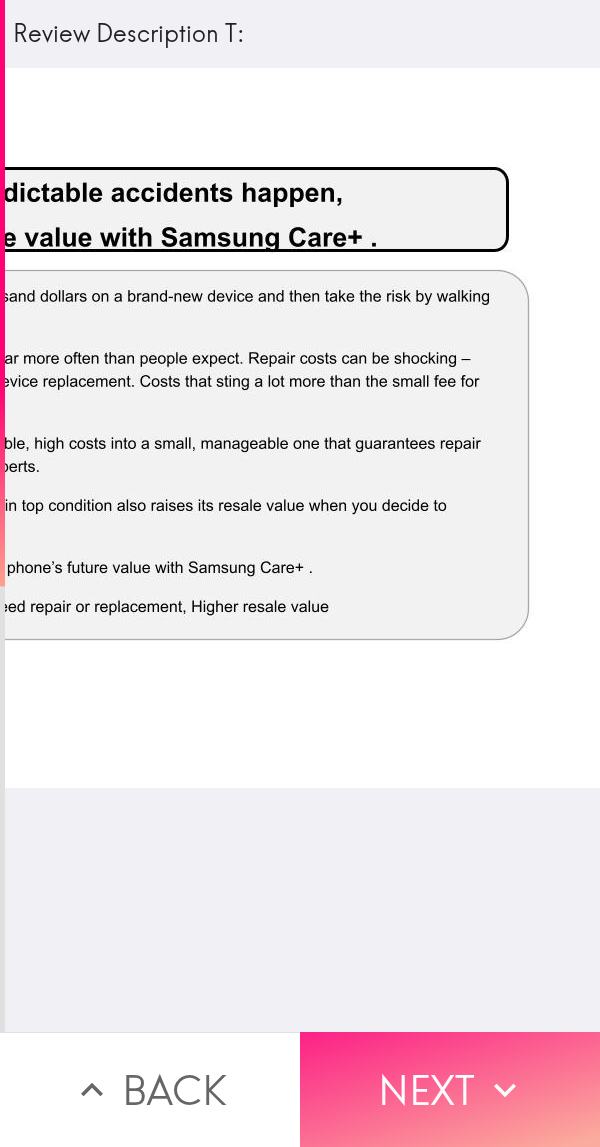 click on "Next" at bounding box center [450, 1089] 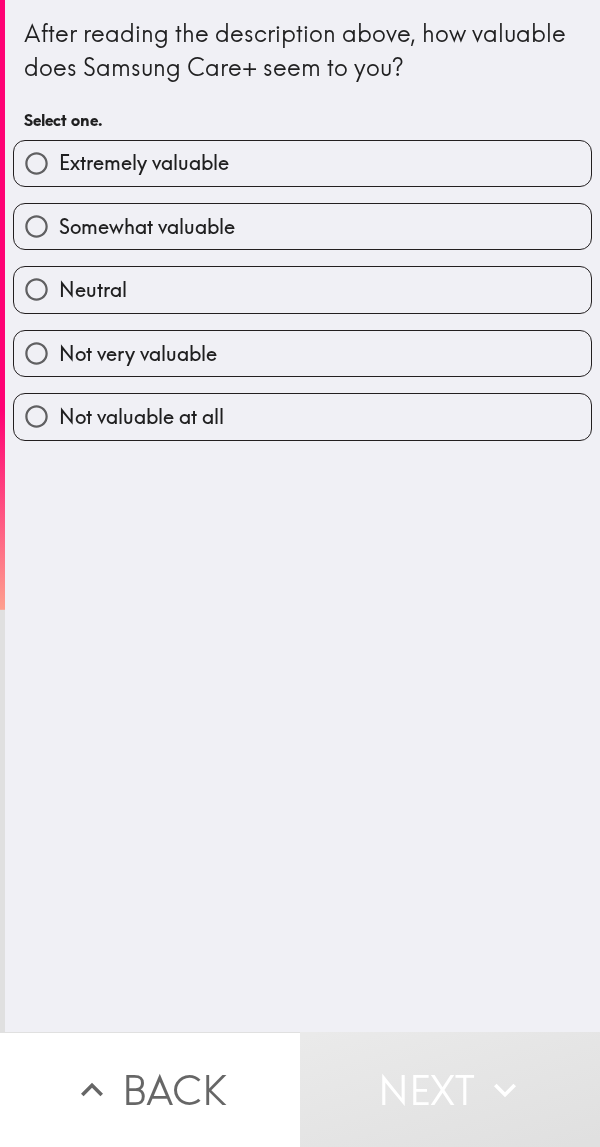 click on "Extremely valuable" at bounding box center [302, 163] 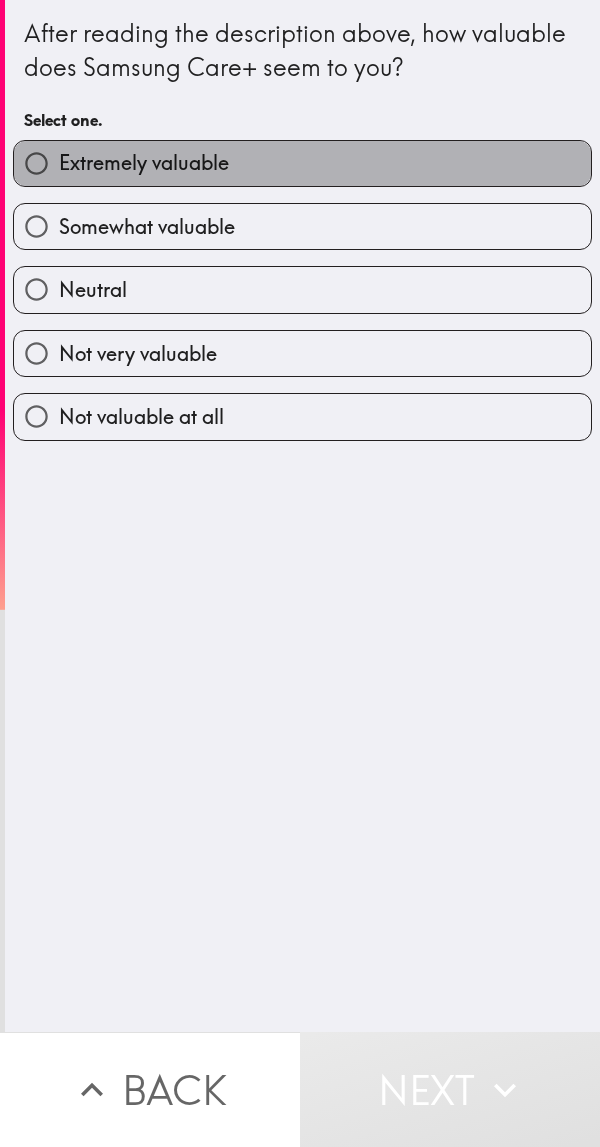 click on "Extremely valuable" at bounding box center [302, 163] 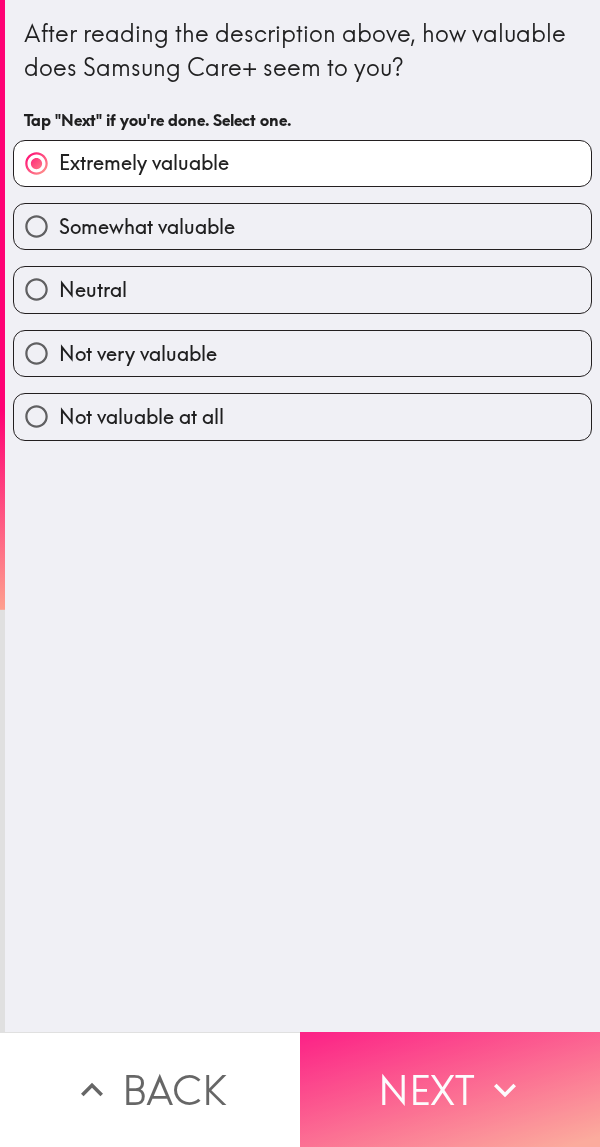 click 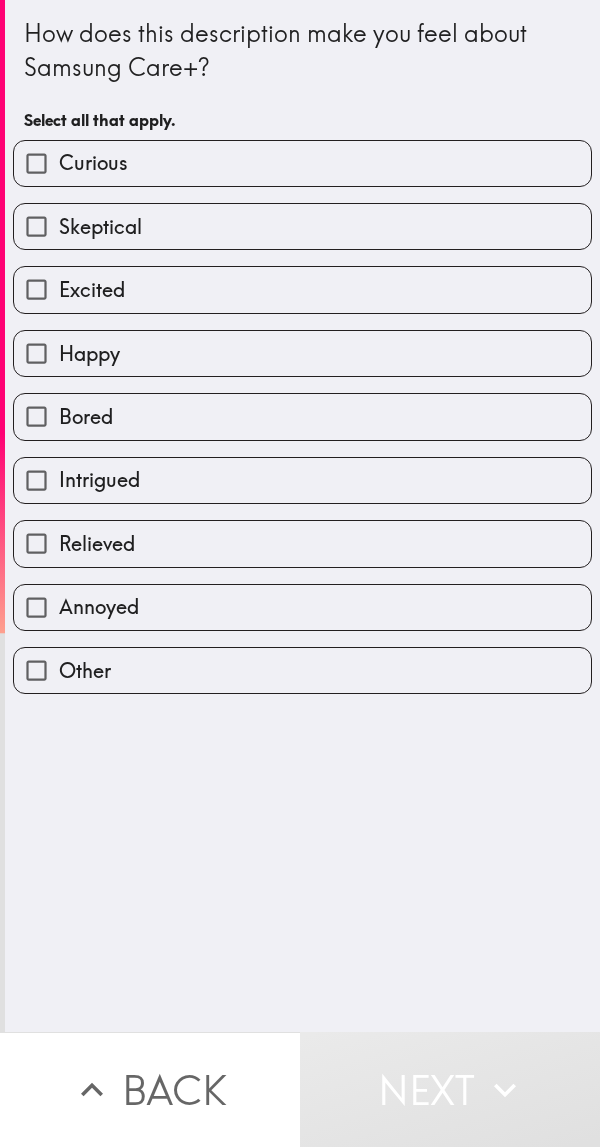 click on "Excited" at bounding box center (302, 289) 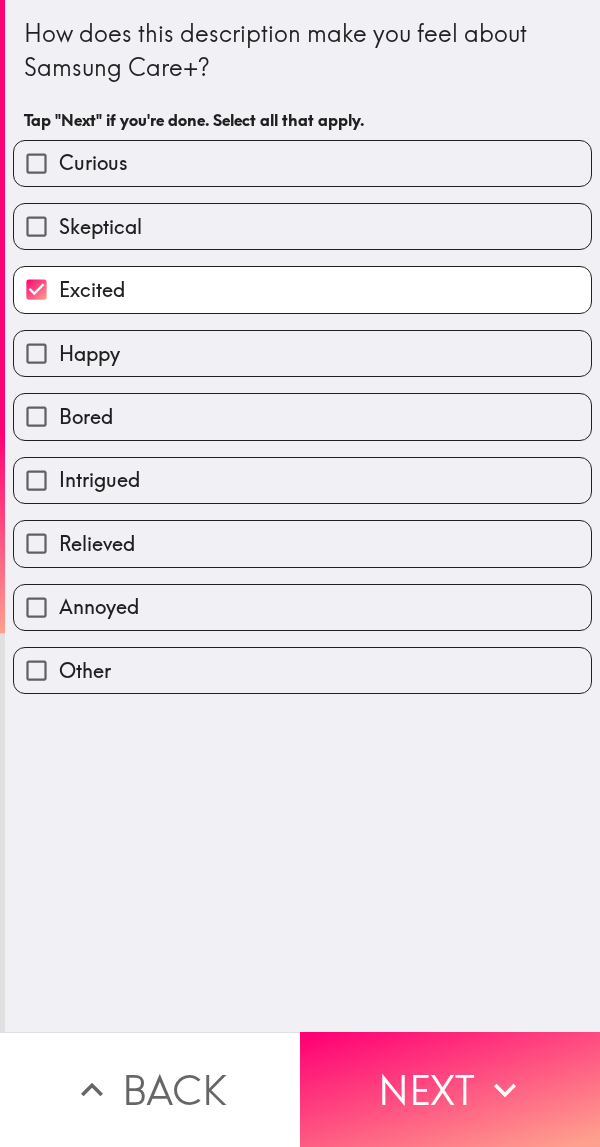click on "Happy" at bounding box center (302, 353) 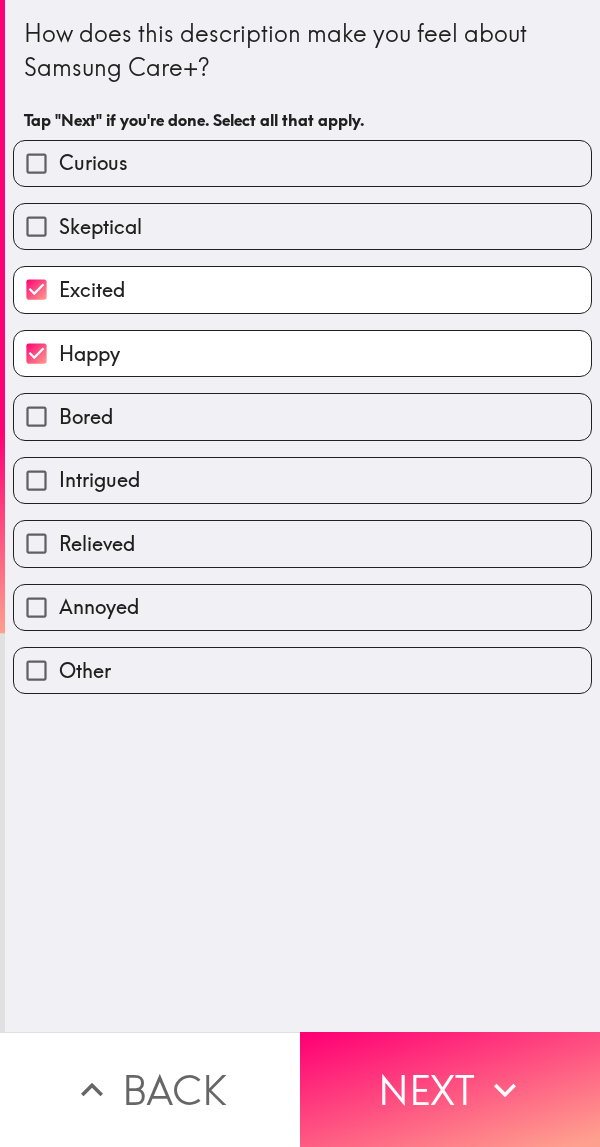 click on "Relieved" at bounding box center (302, 543) 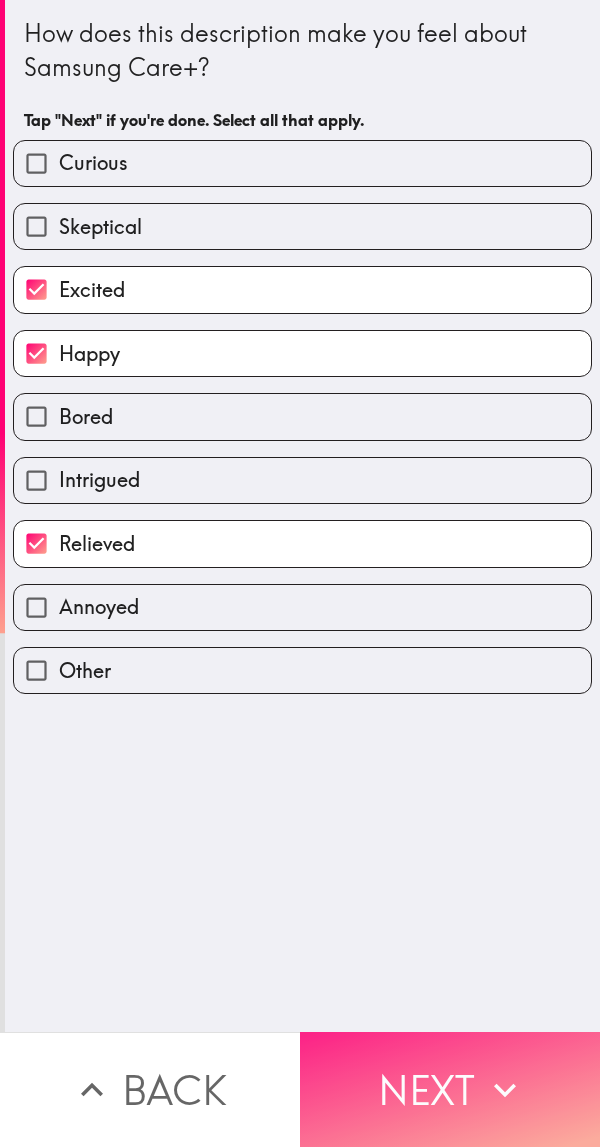 click on "Next" at bounding box center [450, 1089] 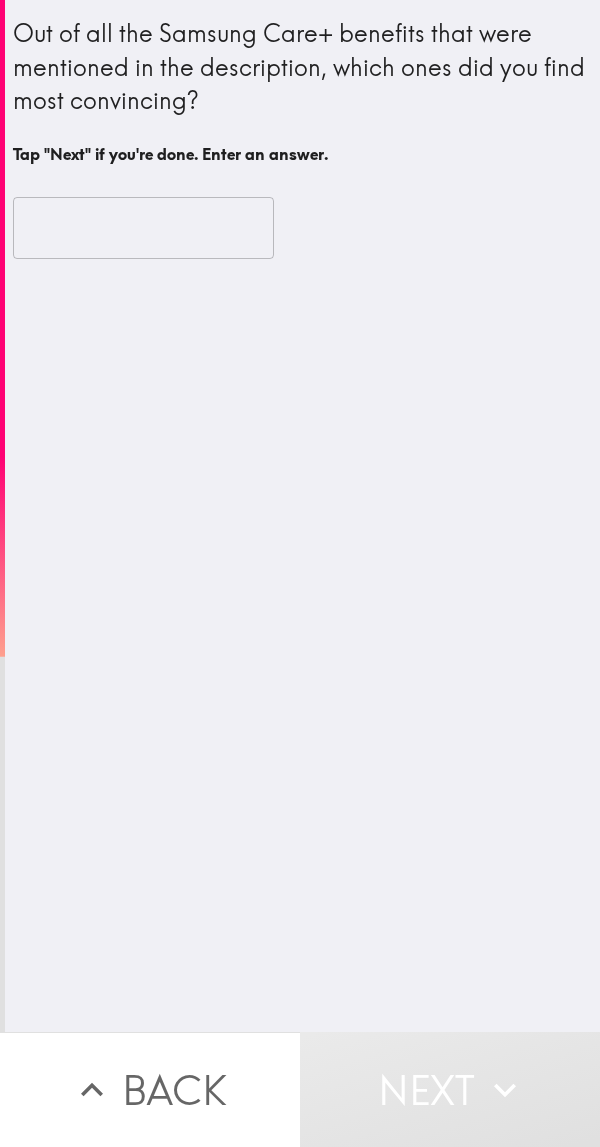 click at bounding box center (143, 228) 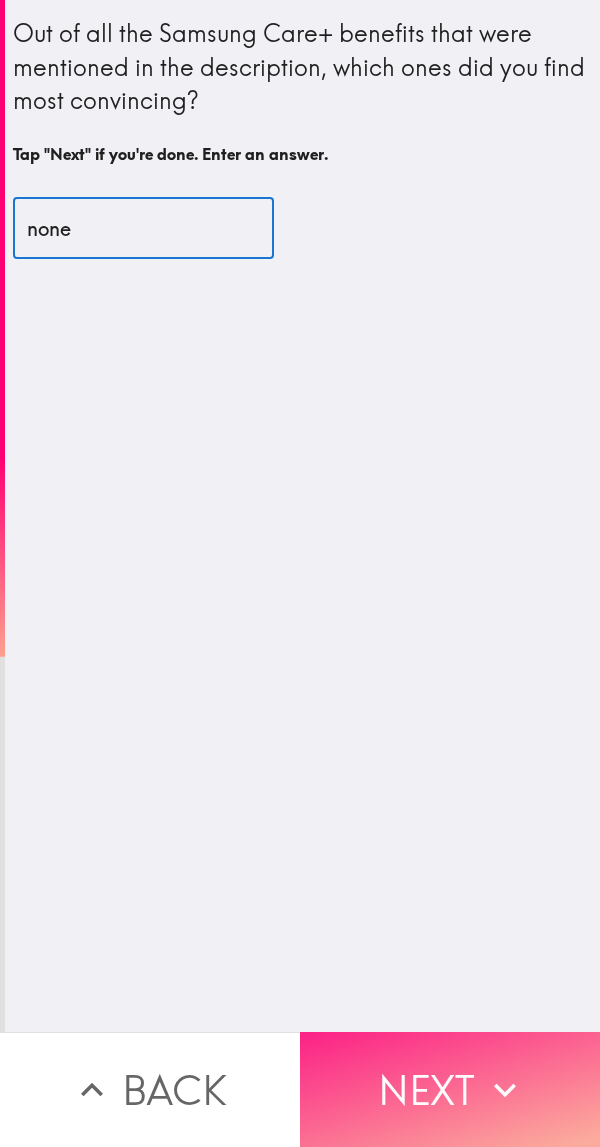 type on "none" 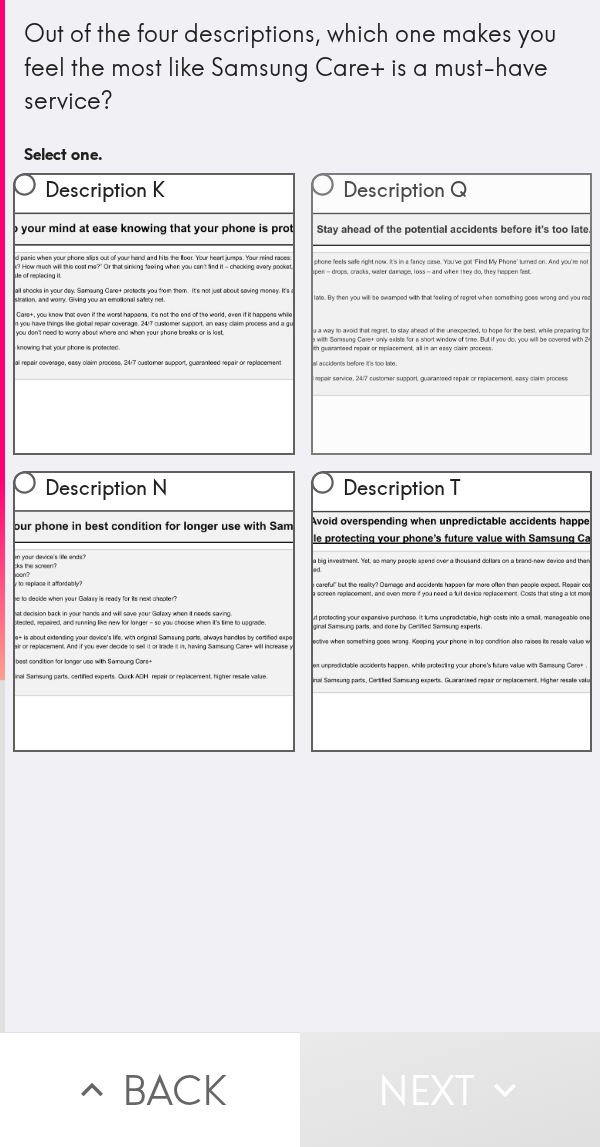 click on "Description Q" at bounding box center [452, 314] 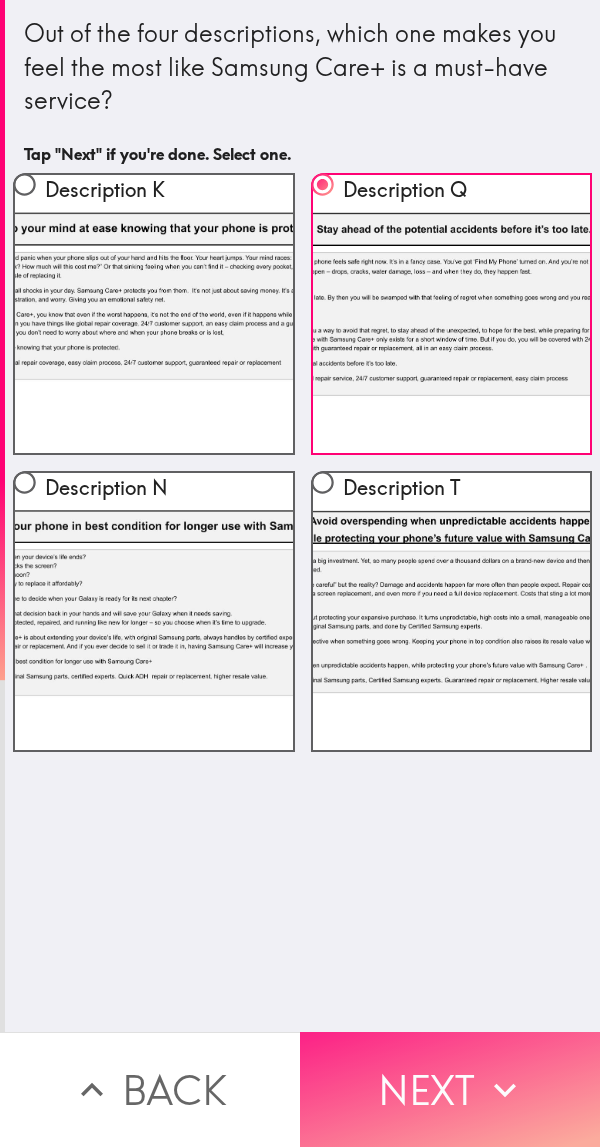 click 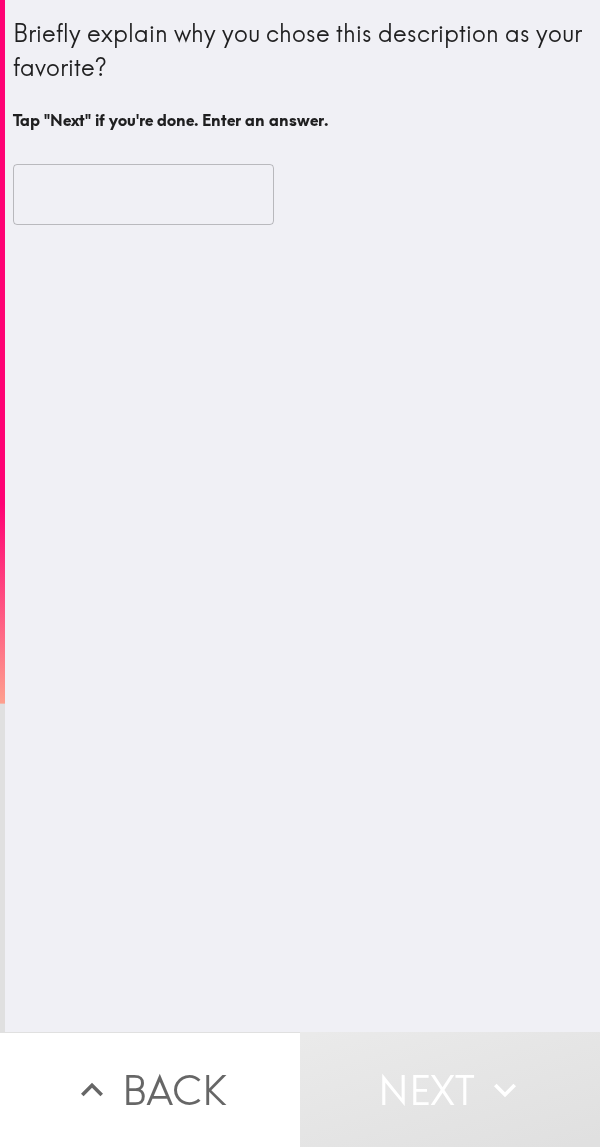 click at bounding box center (143, 195) 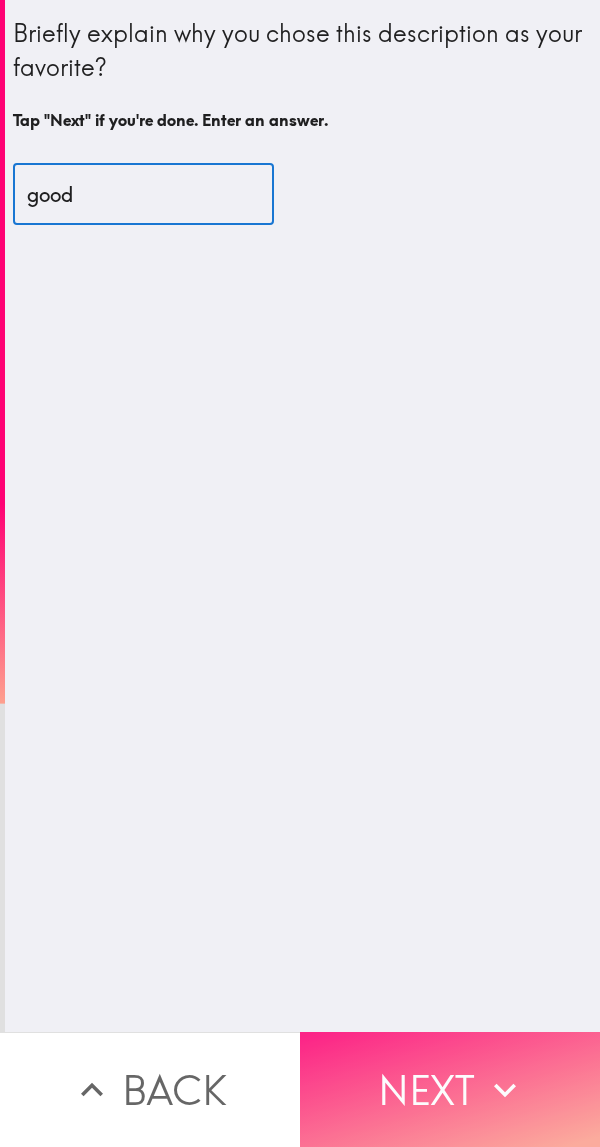 type on "good" 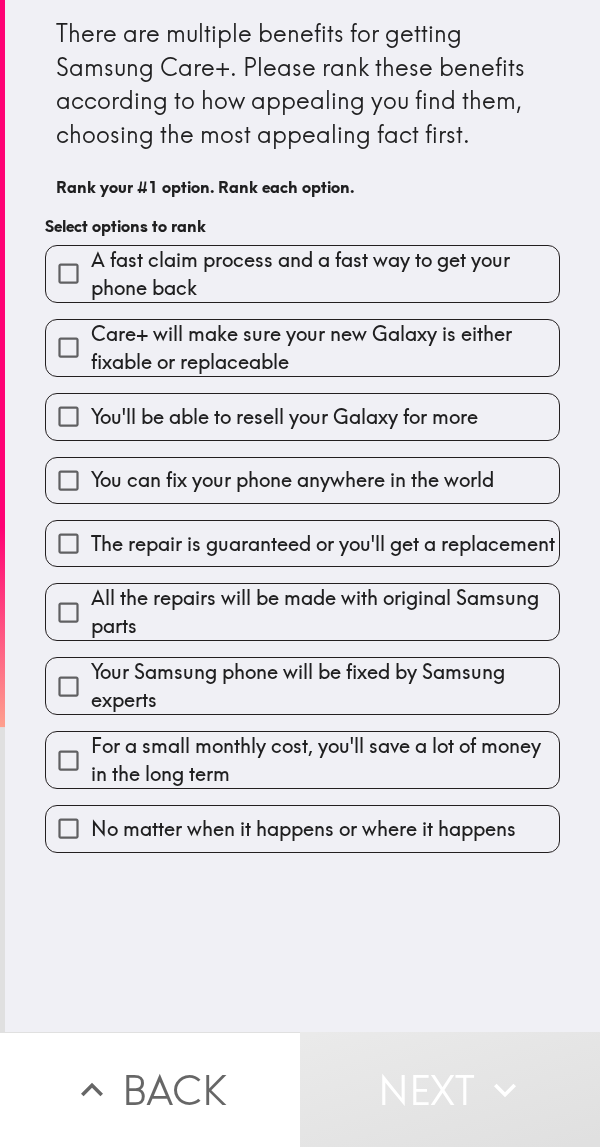 click on "A fast claim process and a fast way to get your phone back" at bounding box center (325, 274) 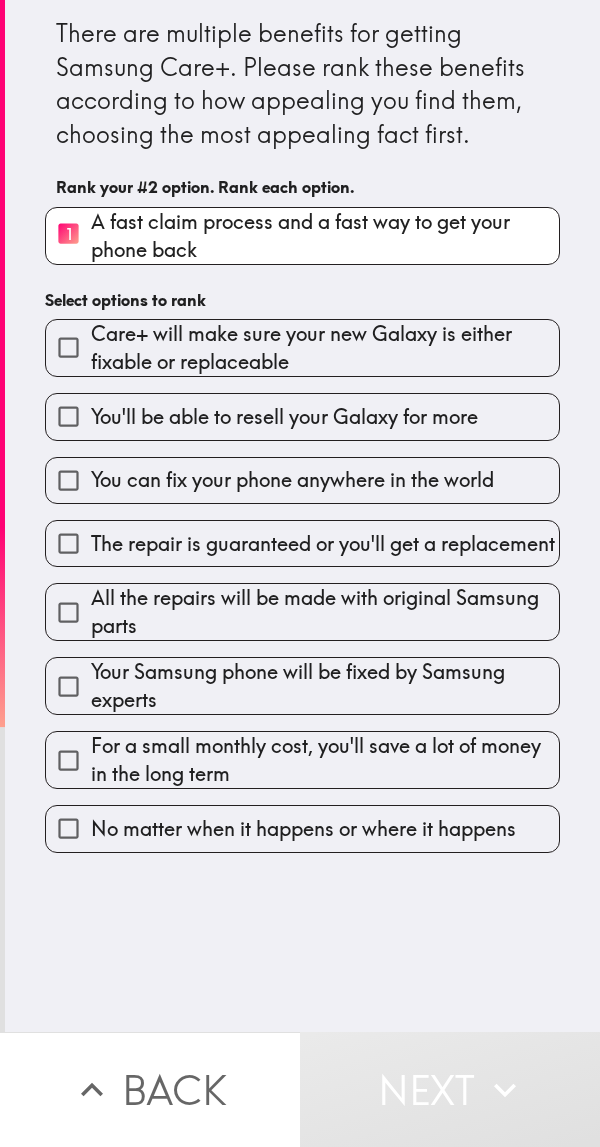 click on "You can fix your phone anywhere in the world" at bounding box center [292, 480] 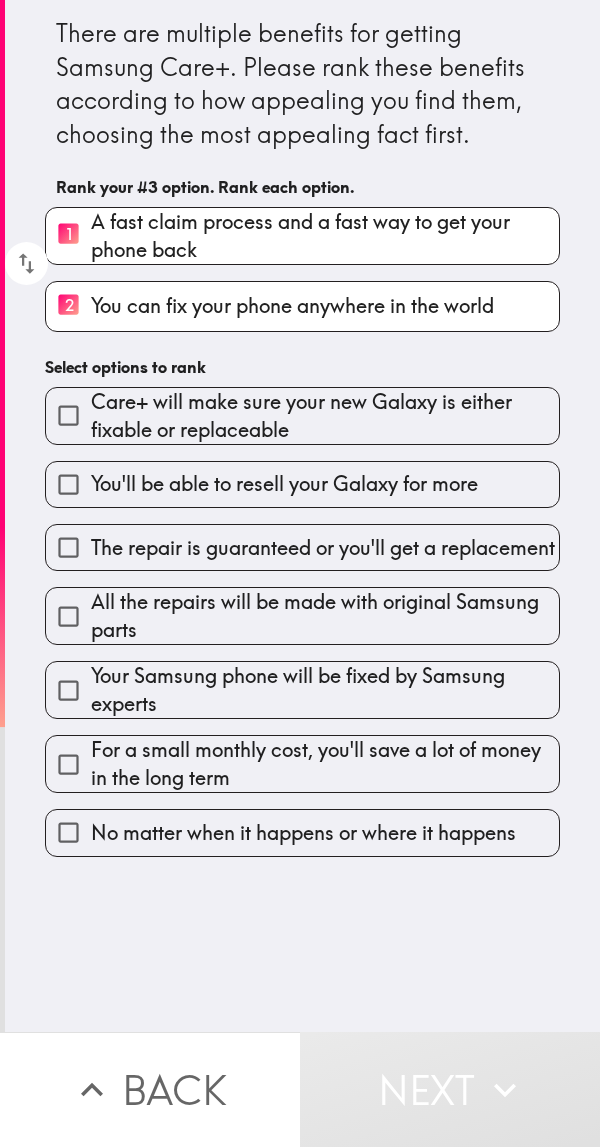 click on "All the repairs will be made with original Samsung parts" at bounding box center [325, 616] 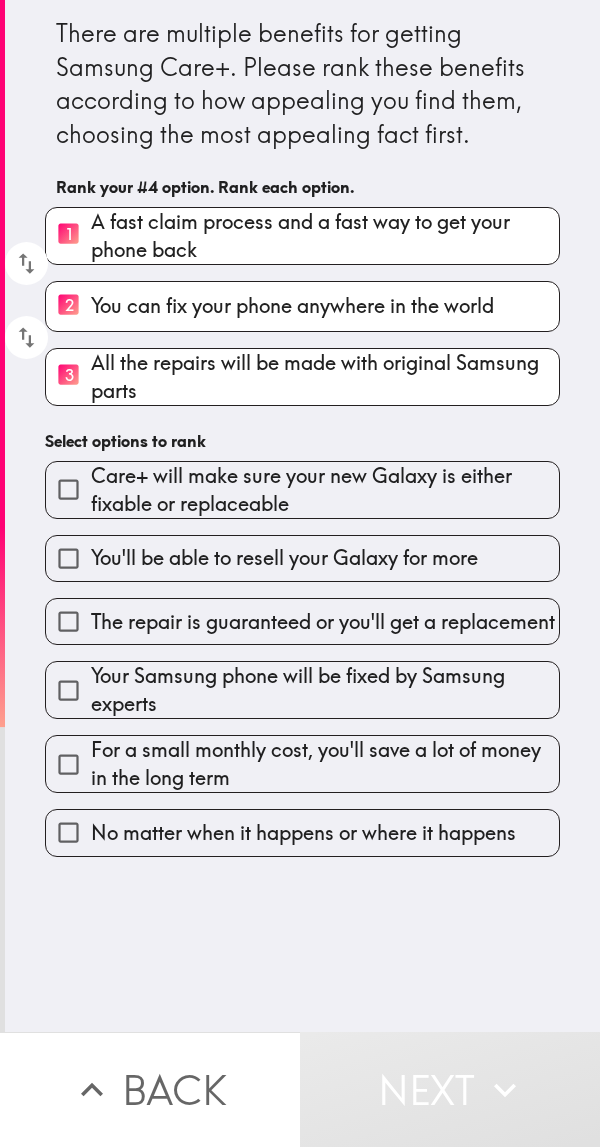 click on "Care+ will make sure your new Galaxy is either fixable or replaceable" at bounding box center [325, 490] 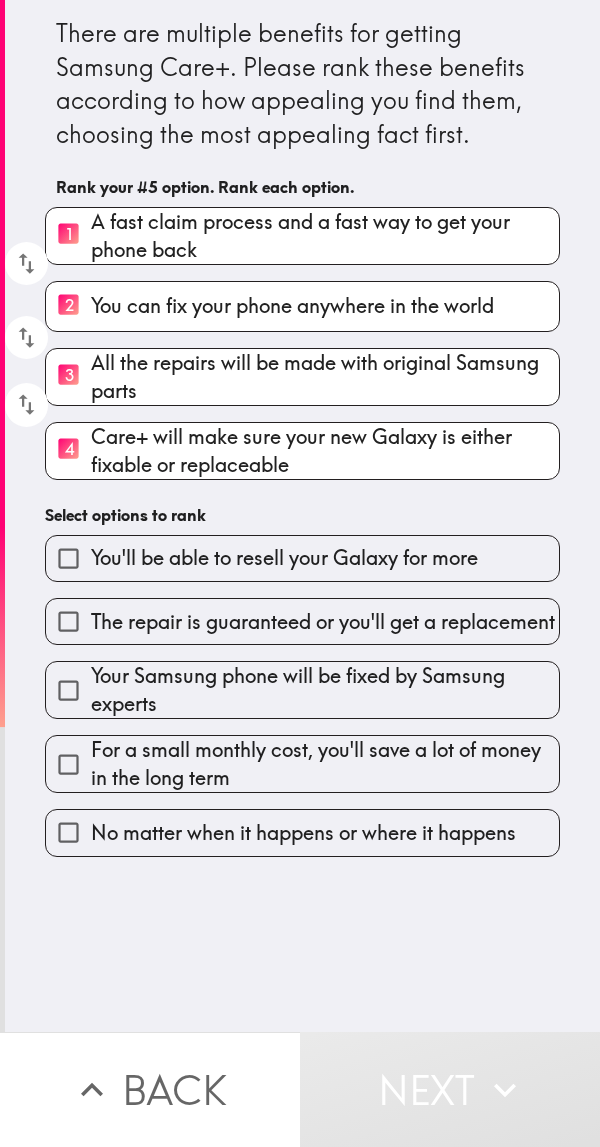 click on "No matter when it happens or where it happens" at bounding box center [294, 824] 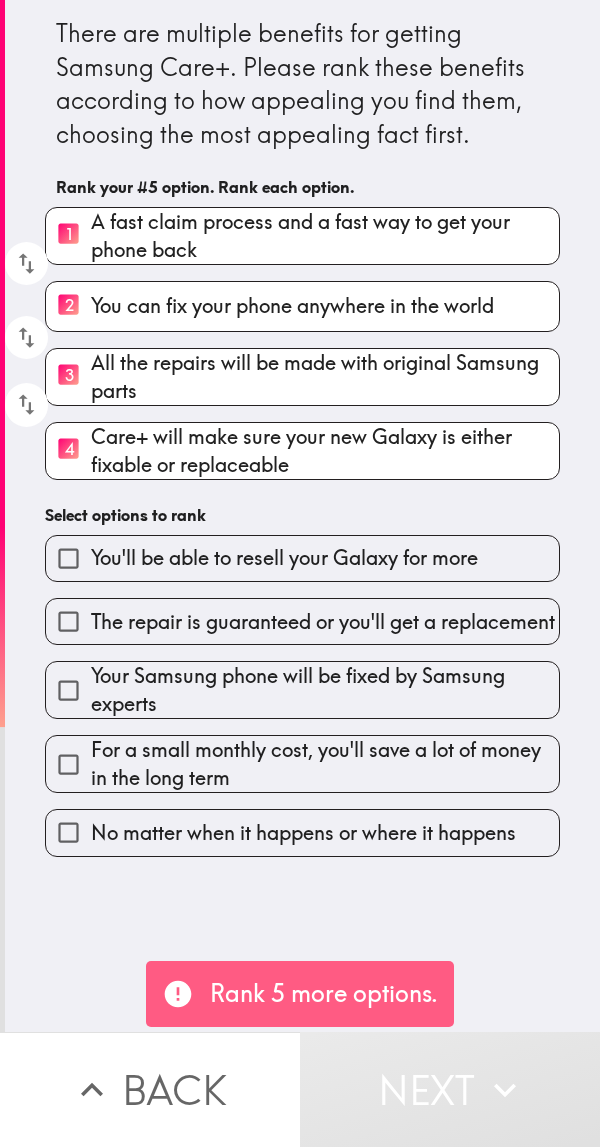 click on "You'll be able to resell your Galaxy for more" at bounding box center [284, 558] 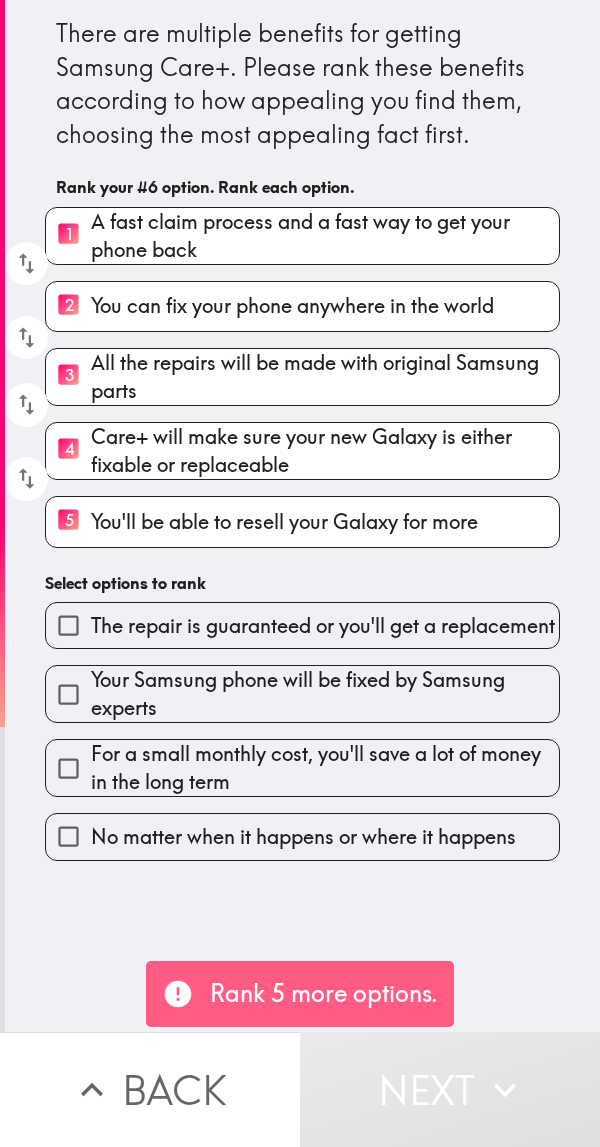 click on "For a small monthly cost, you'll save a lot of money in the long term" at bounding box center (325, 768) 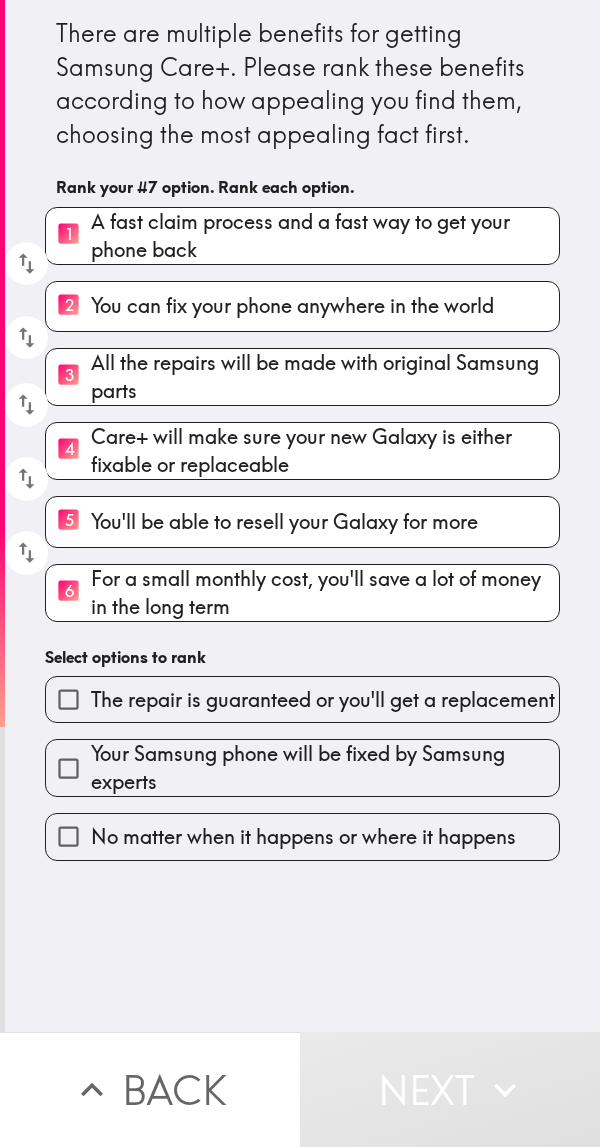click on "The repair is guaranteed or you'll get a replacement" at bounding box center (323, 700) 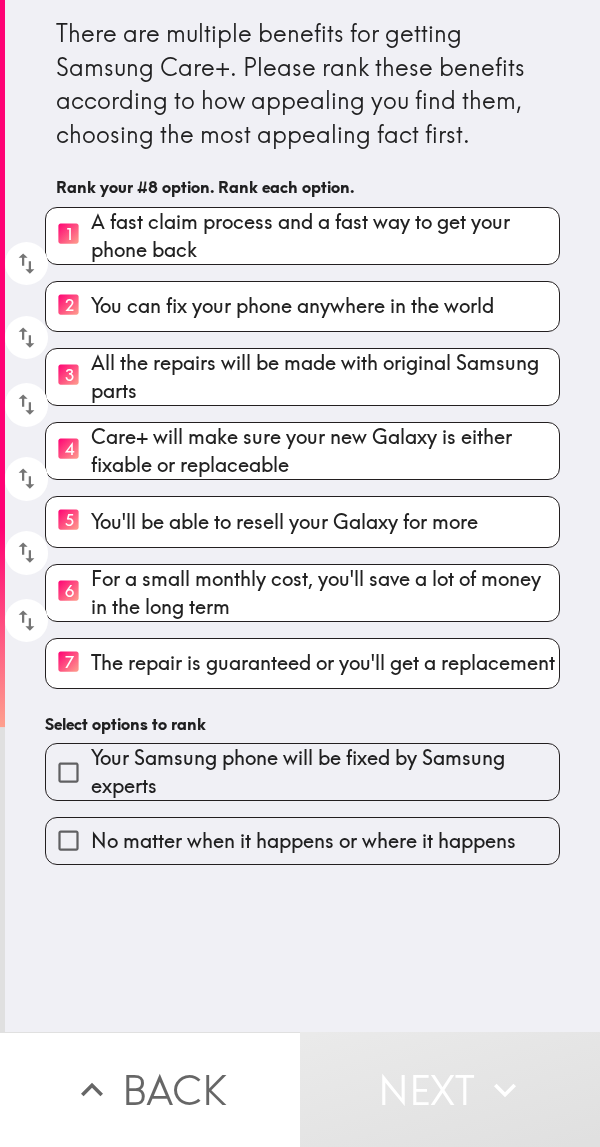 click on "No matter when it happens or where it happens" at bounding box center (303, 841) 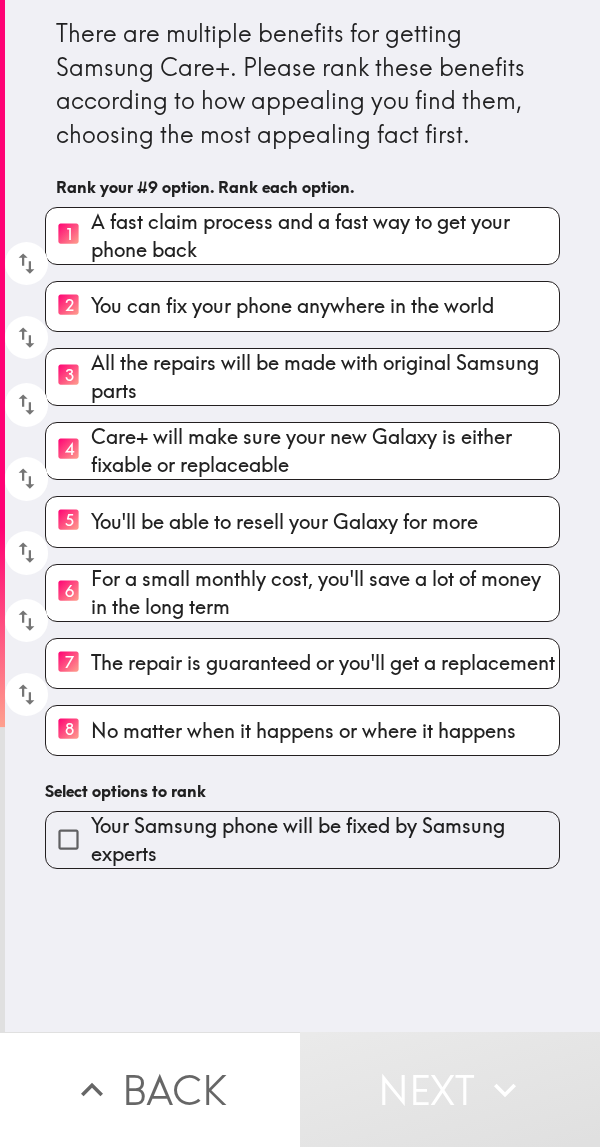 click on "Your Samsung phone will be fixed by Samsung experts" at bounding box center (325, 840) 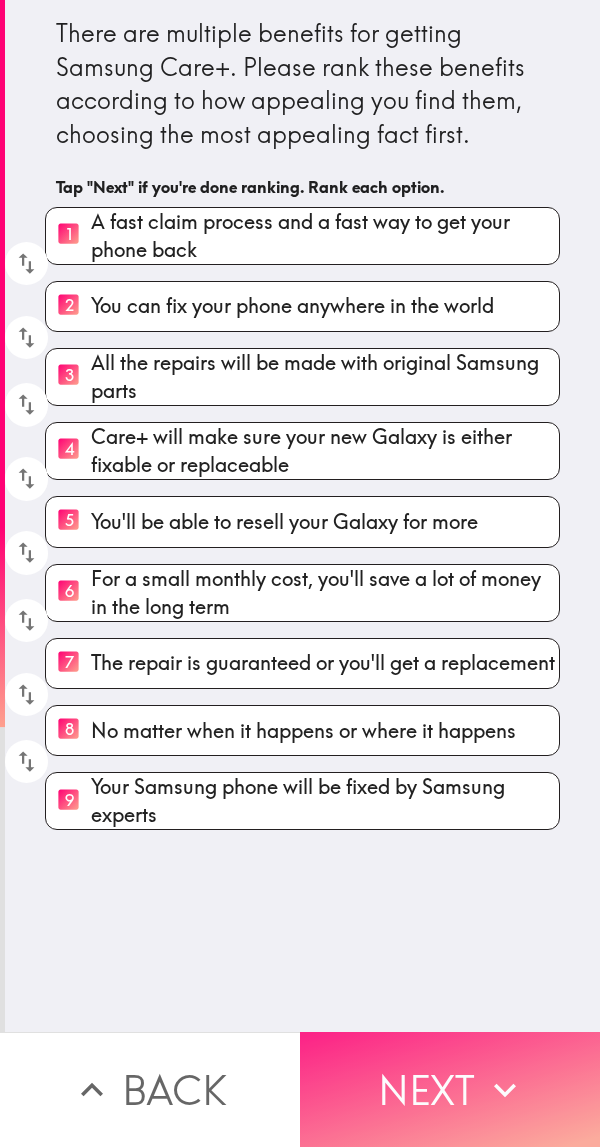 click on "Next" at bounding box center [450, 1089] 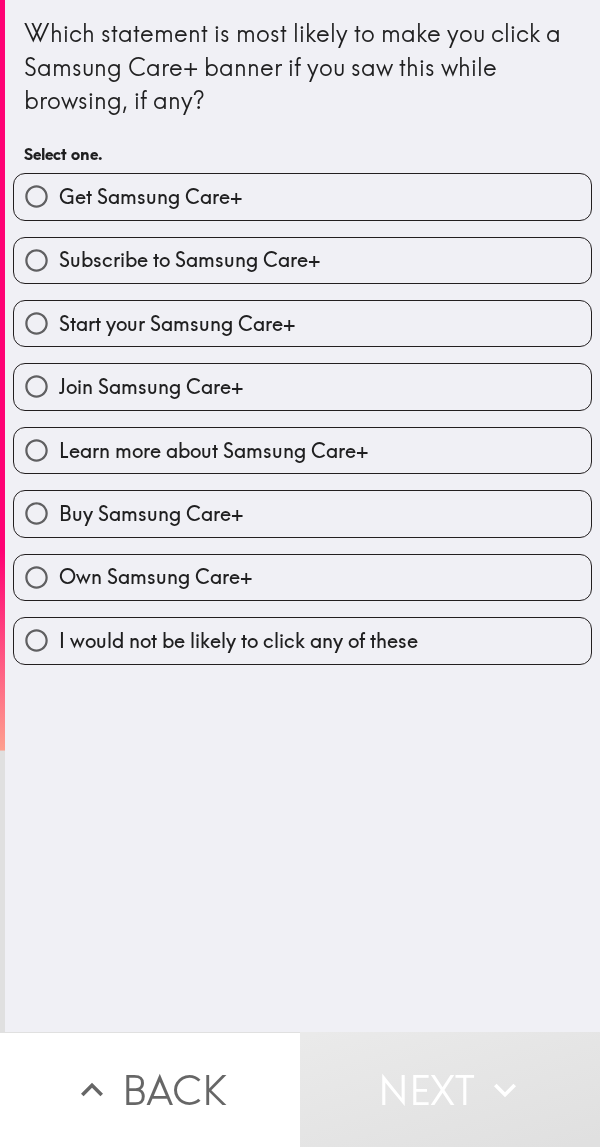 click on "Join Samsung Care+" at bounding box center (151, 387) 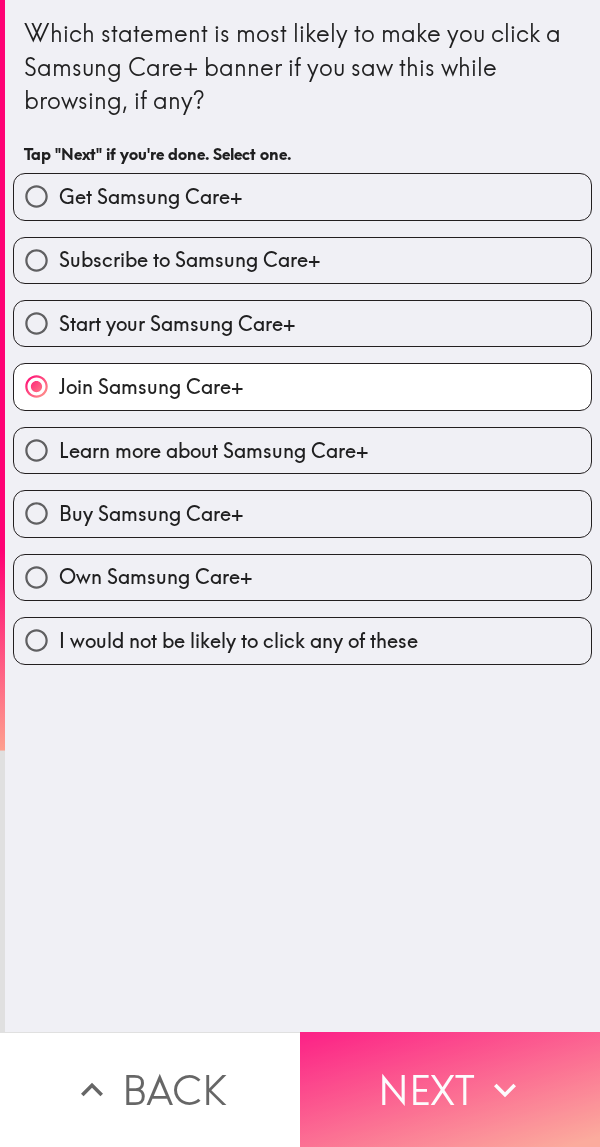 click on "Next" at bounding box center (450, 1089) 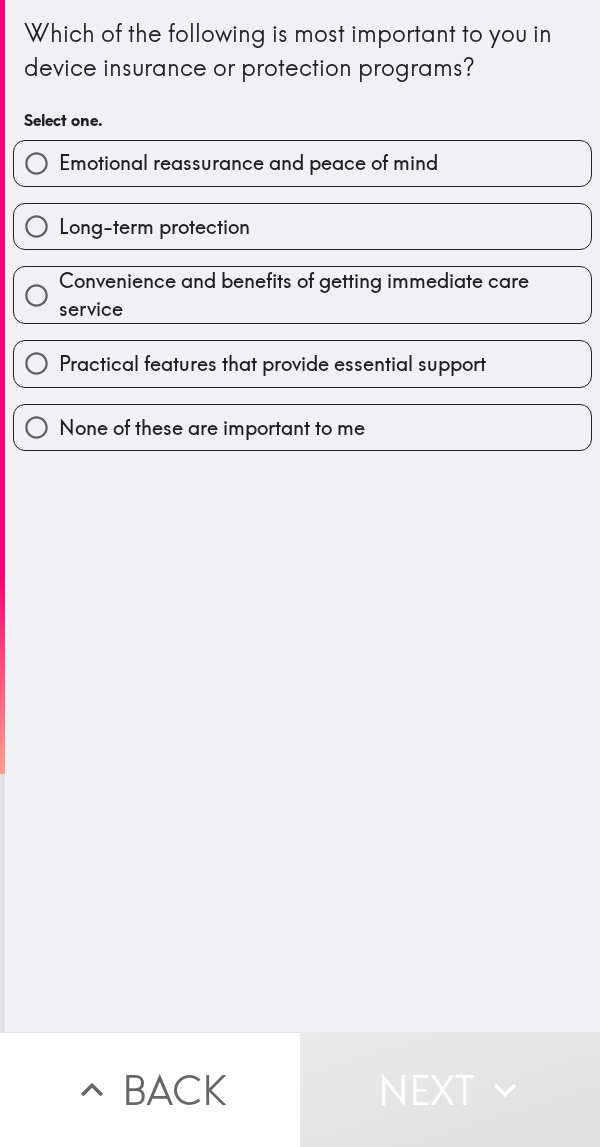 click on "Convenience and benefits of getting immediate care service" at bounding box center (325, 295) 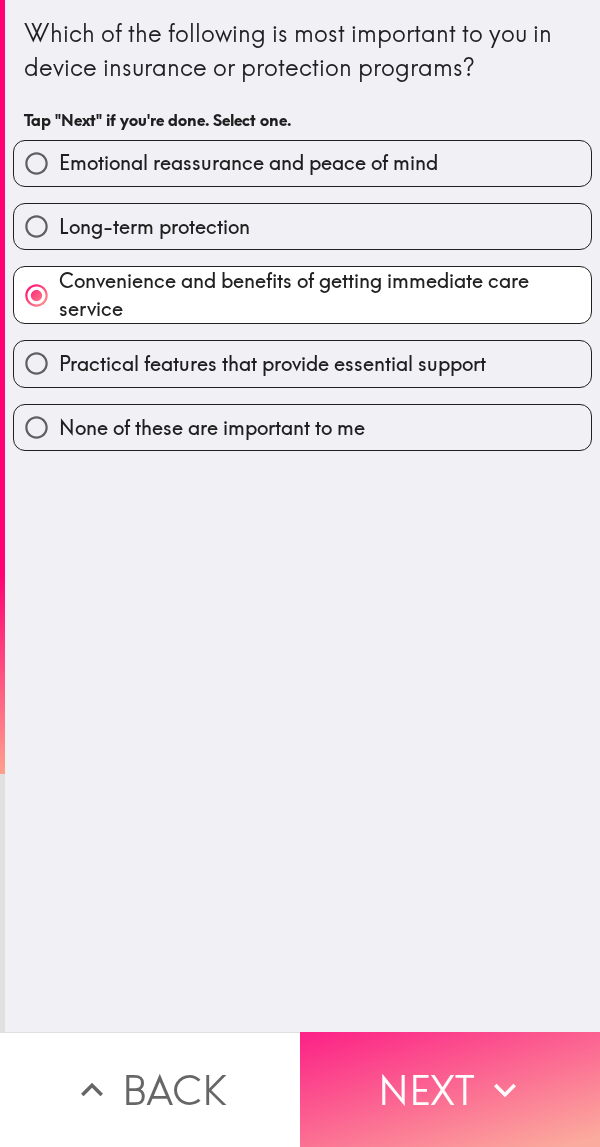 click on "Next" at bounding box center (450, 1089) 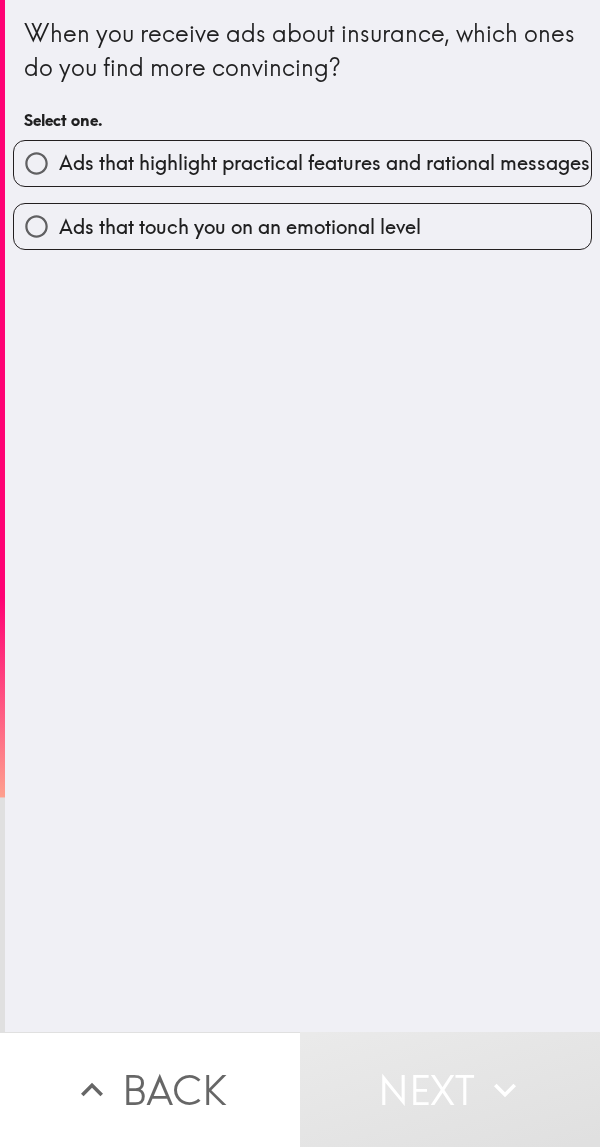 click on "Ads that highlight practical features and rational messages" at bounding box center [324, 163] 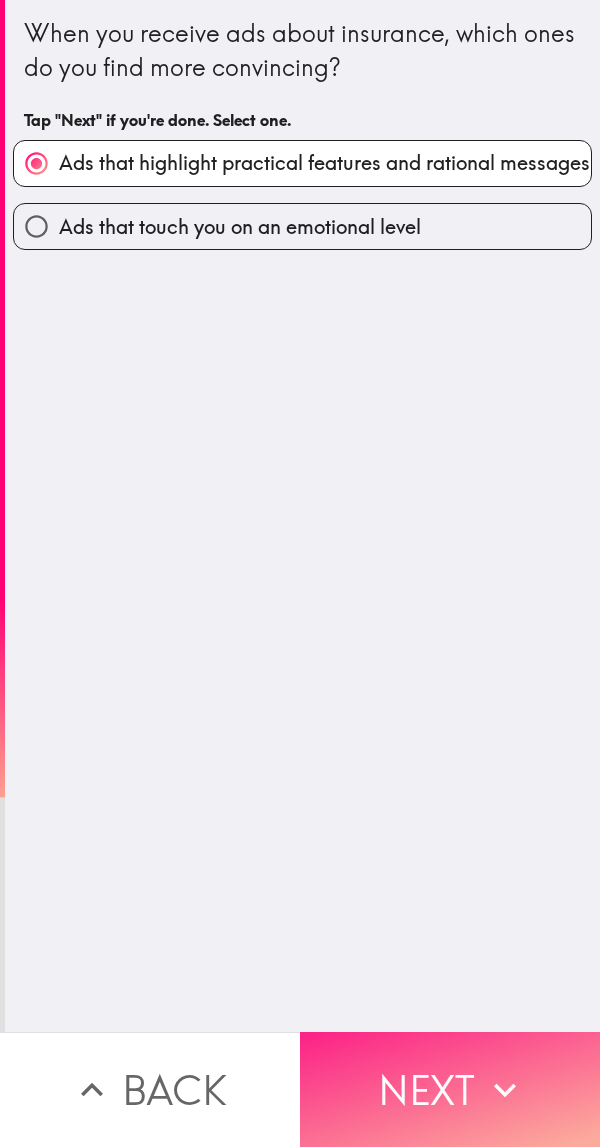 click on "Next" at bounding box center (450, 1089) 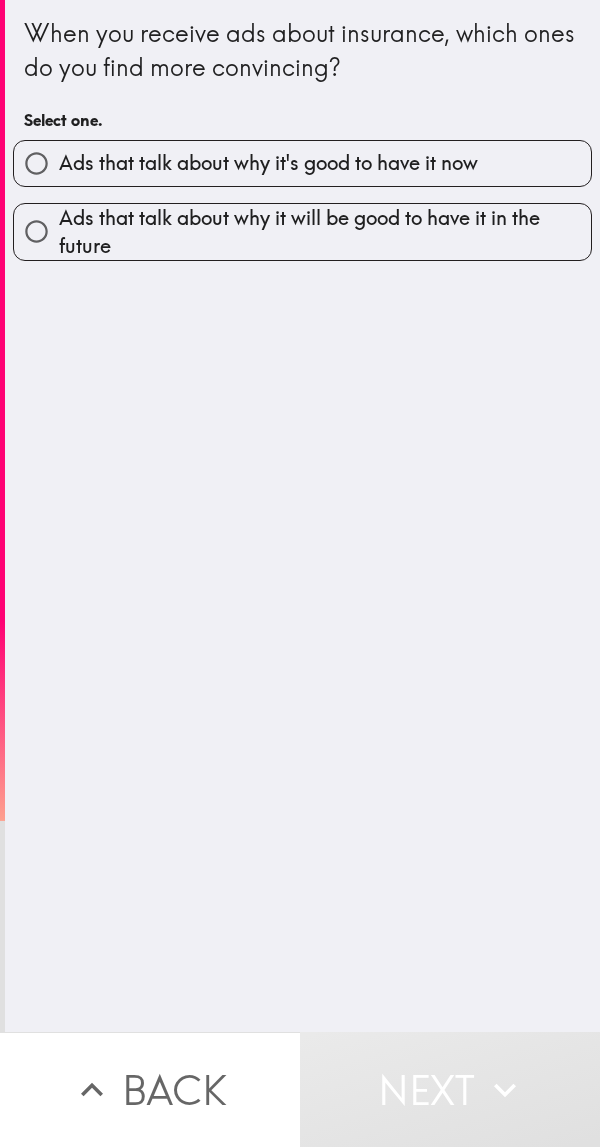 click on "Ads that talk about why it's good to have it now" at bounding box center [268, 163] 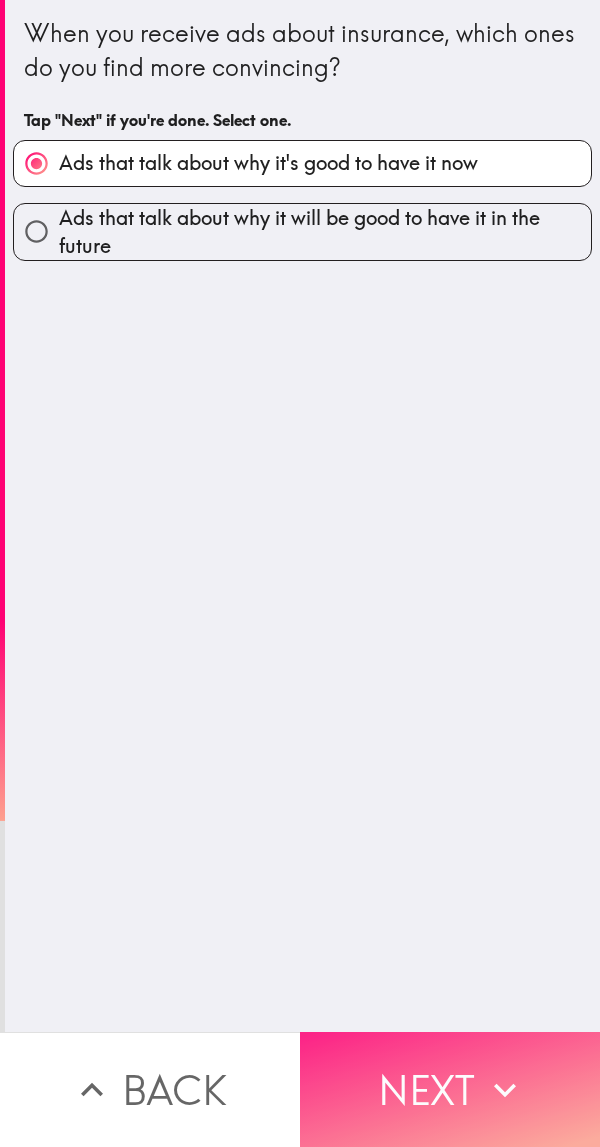 click on "Next" at bounding box center (450, 1089) 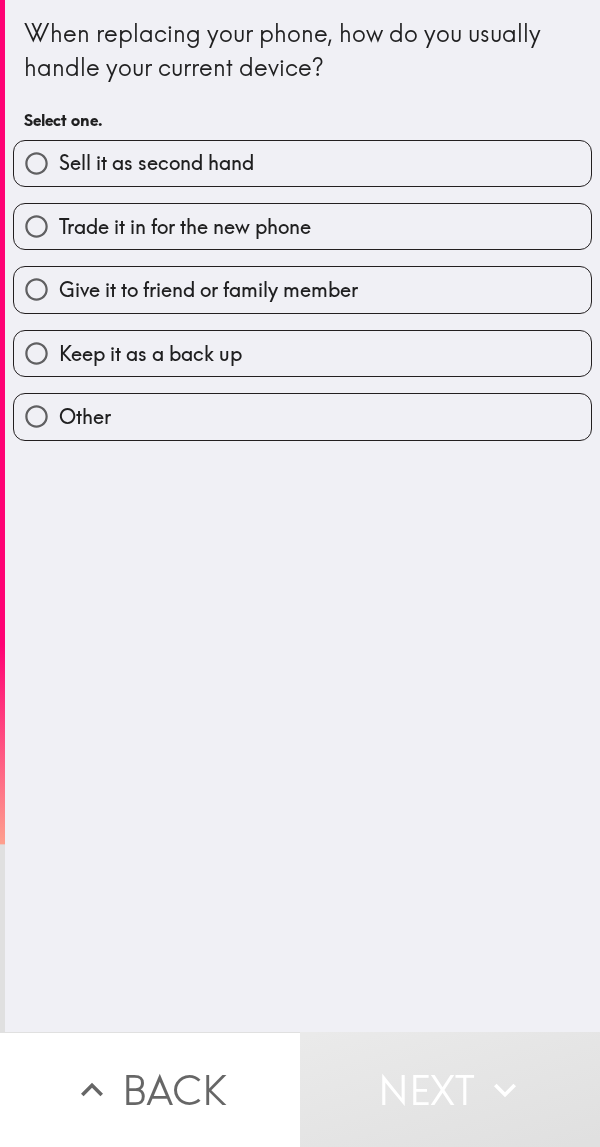click on "Sell it as second hand" at bounding box center [156, 163] 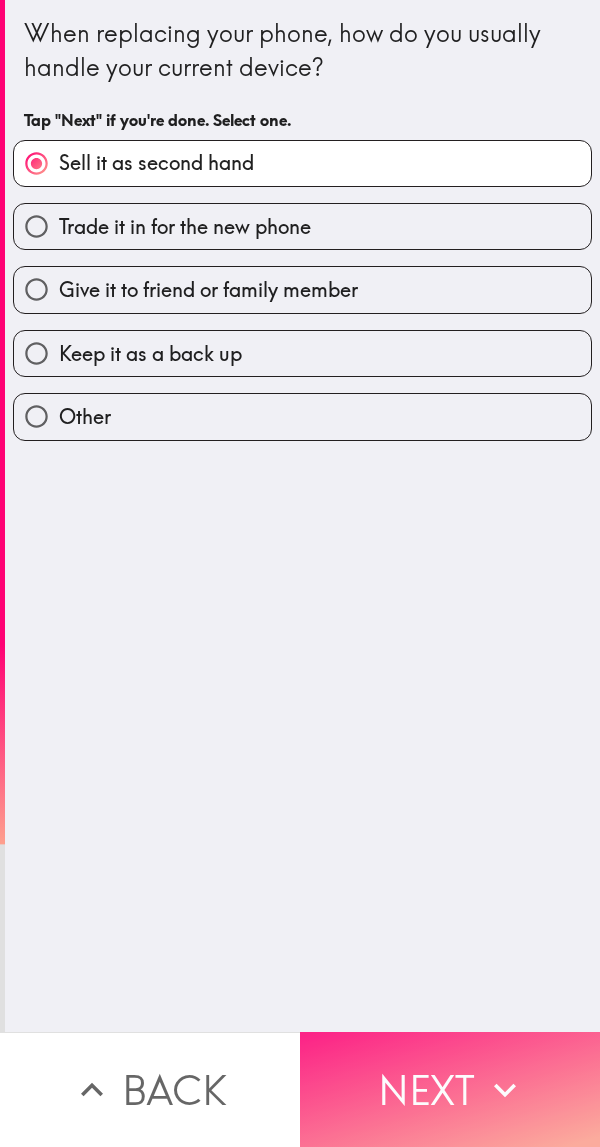 click on "Next" at bounding box center (450, 1089) 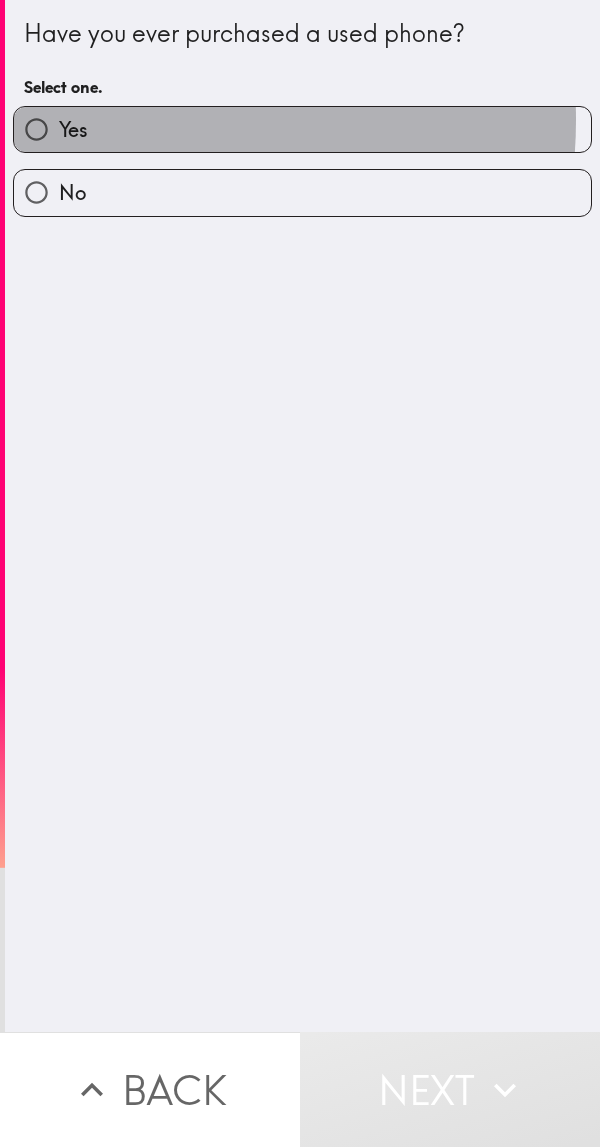 click on "Yes" at bounding box center [302, 129] 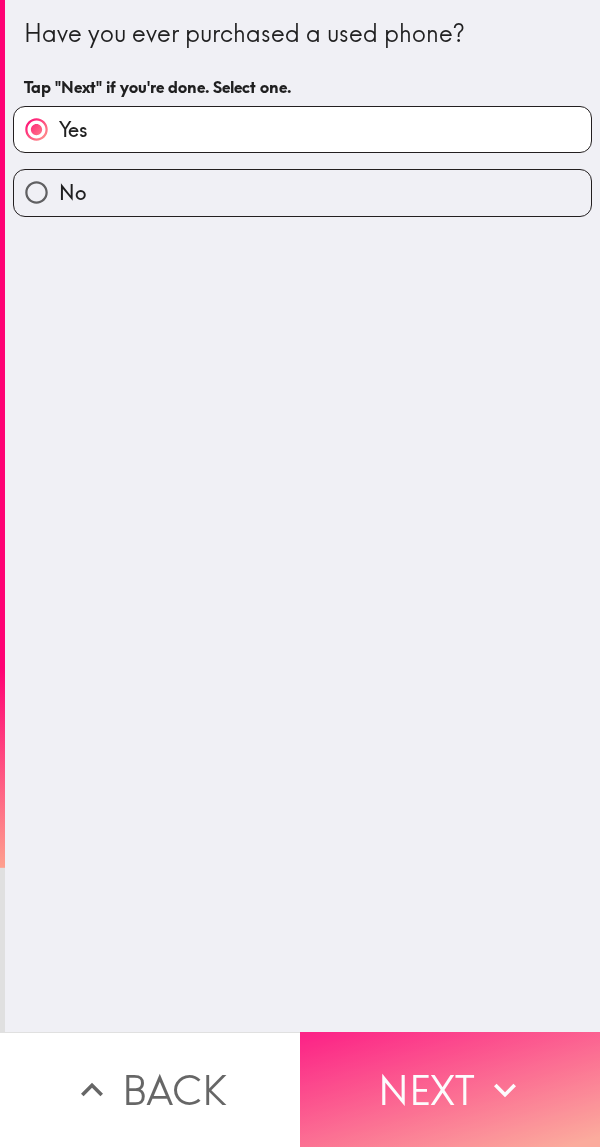 click on "Next" at bounding box center (450, 1089) 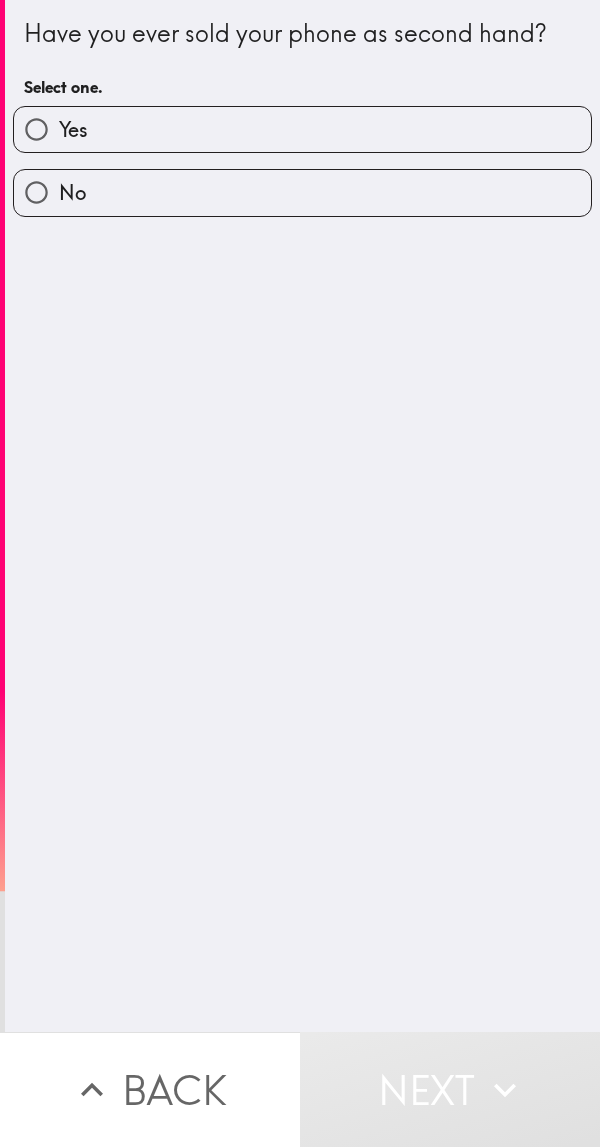 click on "Yes" at bounding box center (302, 129) 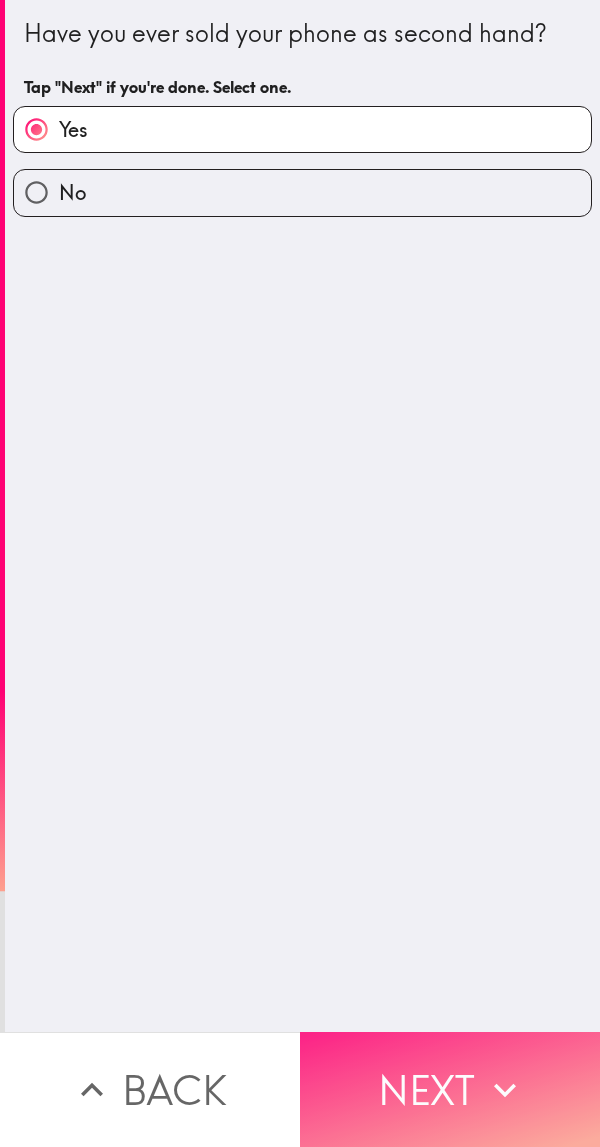 click on "Next" at bounding box center (450, 1089) 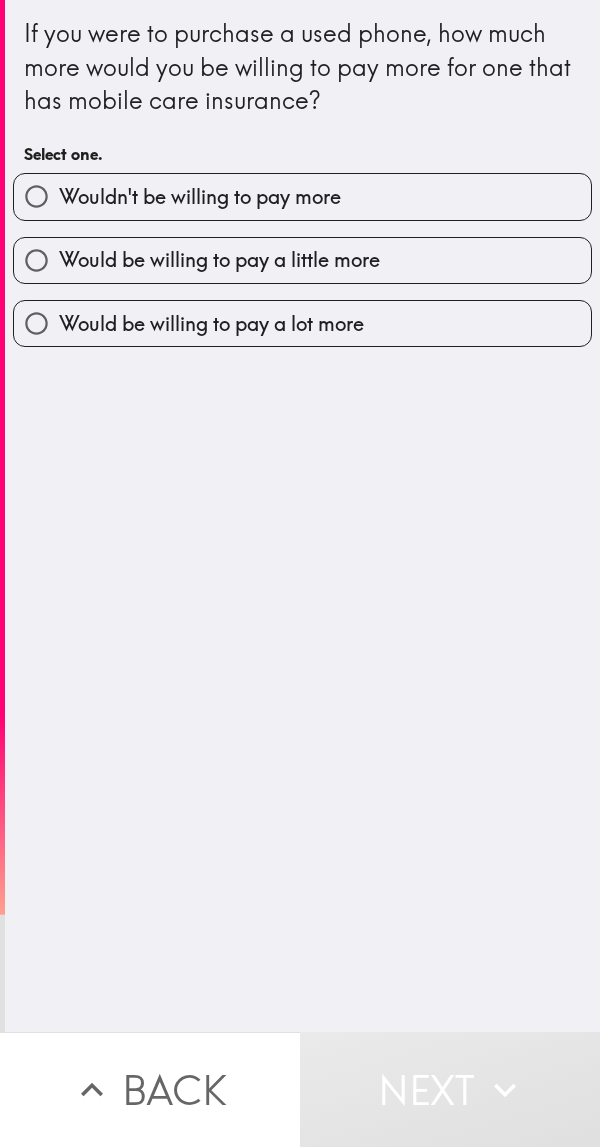 click on "Wouldn't be willing to pay more" at bounding box center (302, 196) 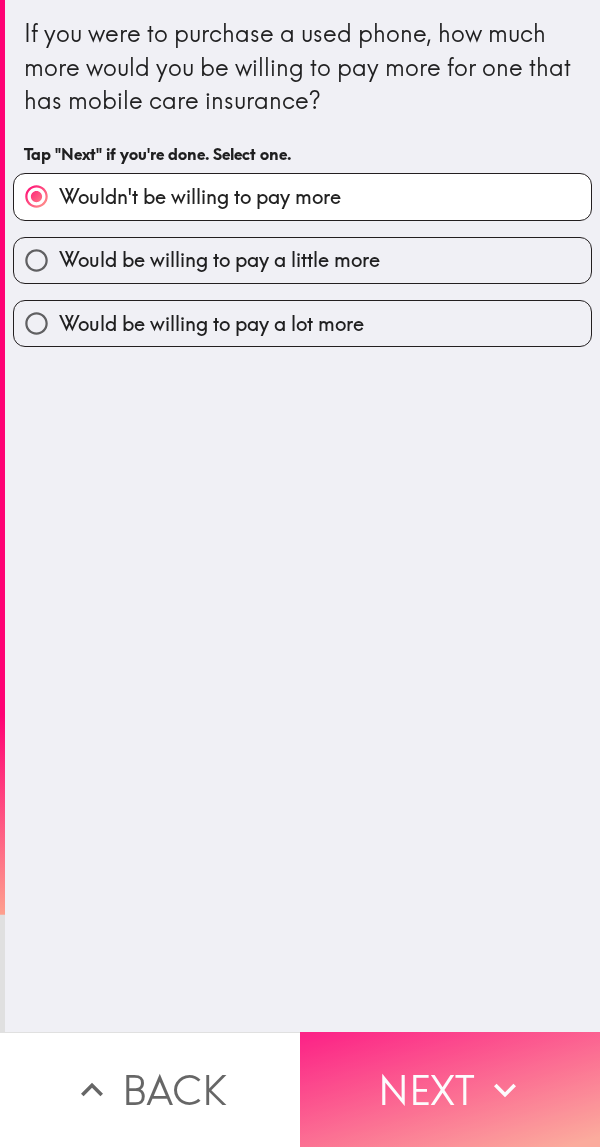click on "Next" at bounding box center (450, 1089) 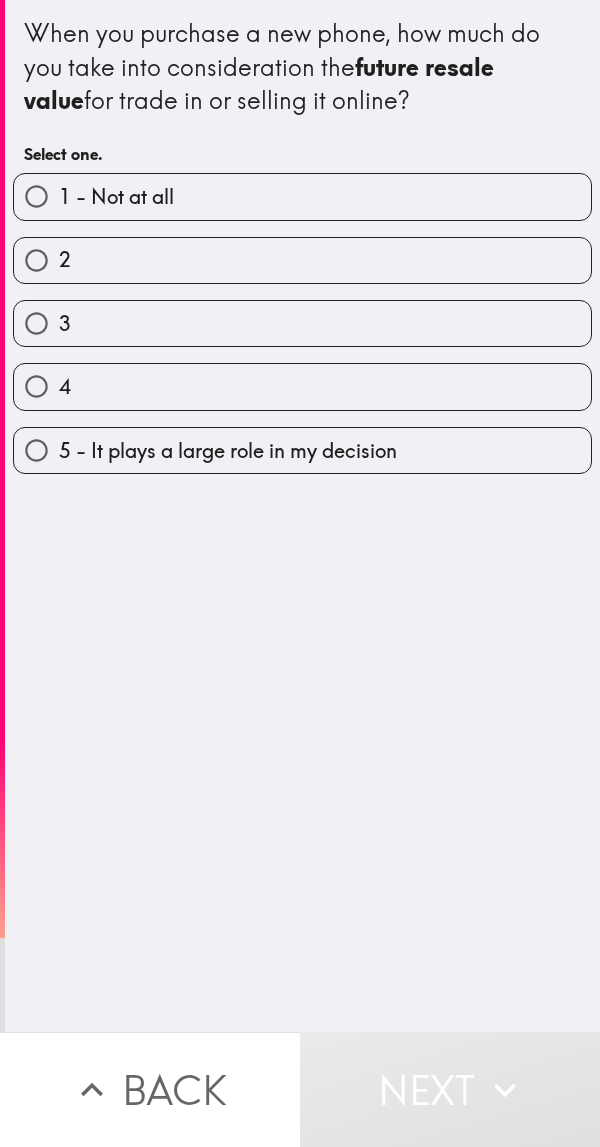 click on "5 - It plays a large role in my decision" at bounding box center [302, 450] 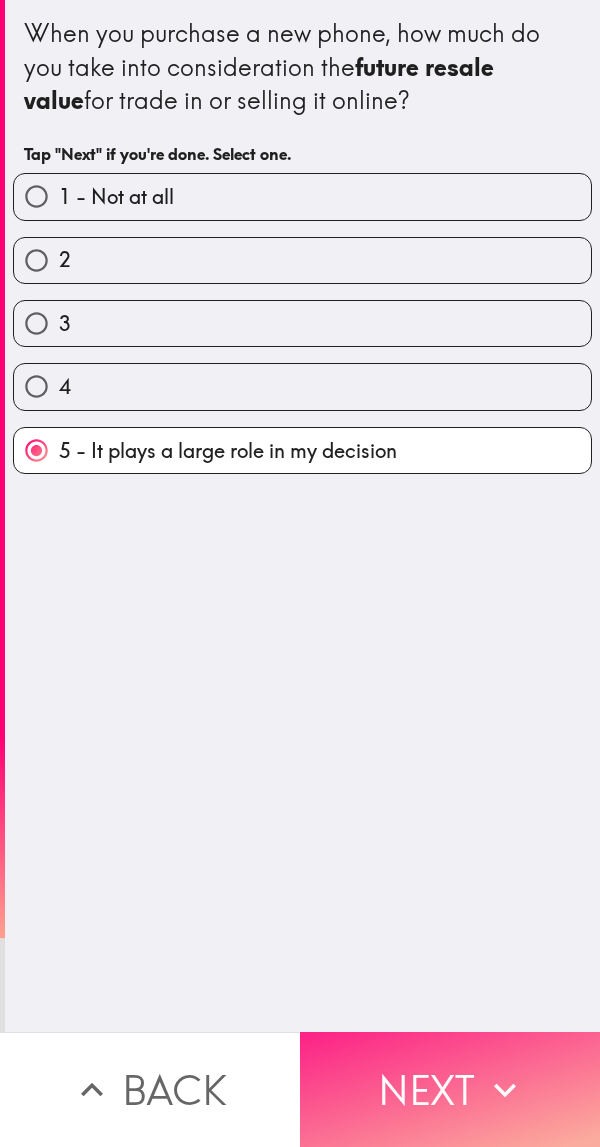 click on "Next" at bounding box center (450, 1089) 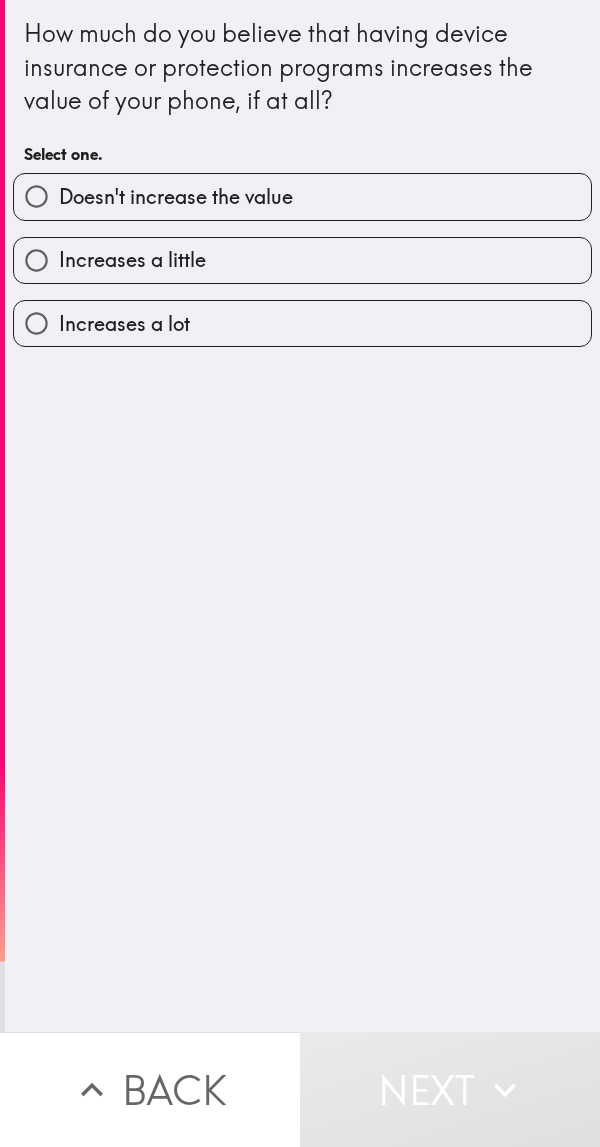 click on "Increases a lot" at bounding box center (124, 324) 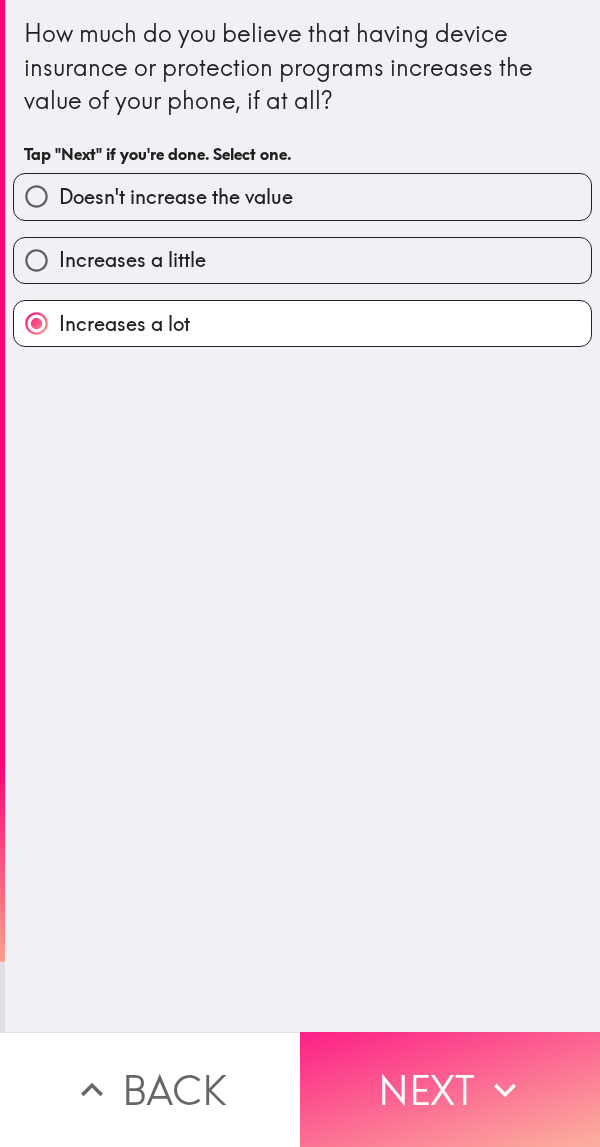 click on "Next" at bounding box center (450, 1089) 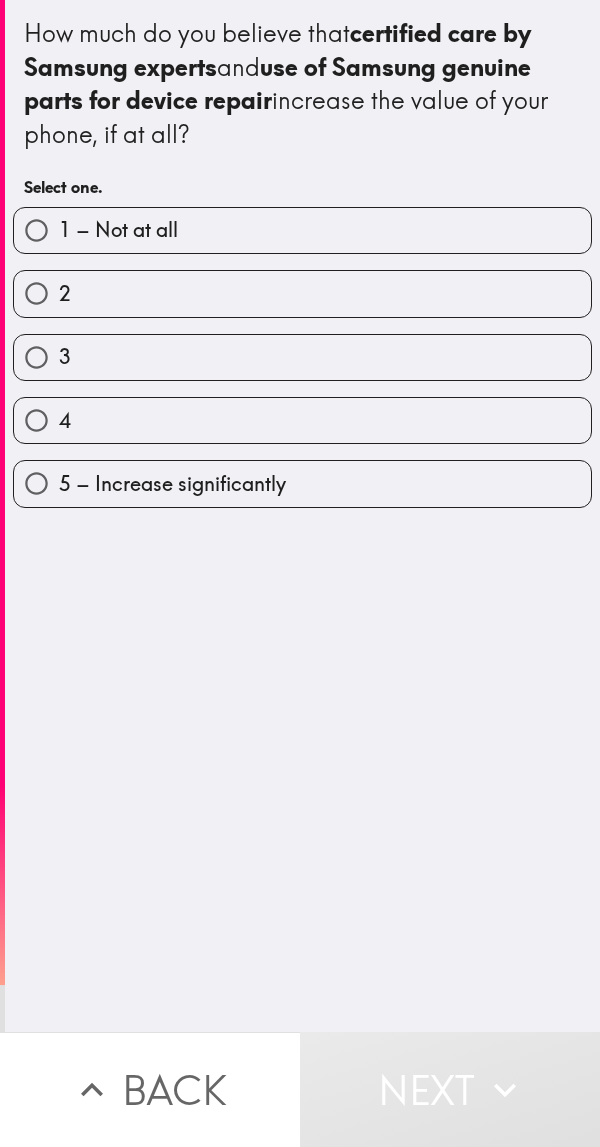 click on "5 – Increase significantly" at bounding box center (302, 483) 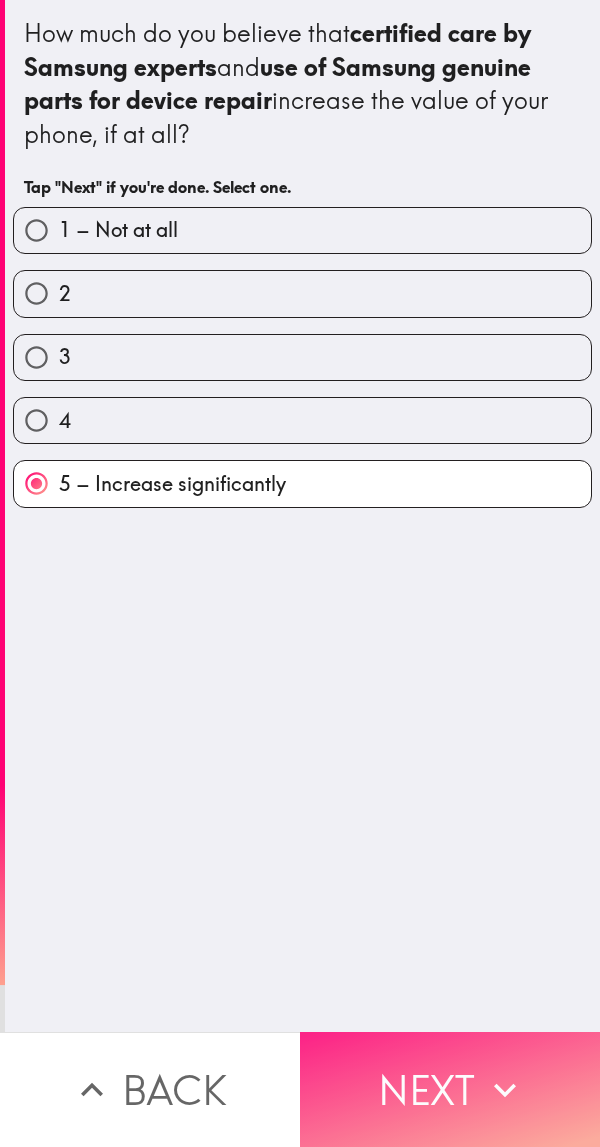 click on "Next" at bounding box center (450, 1089) 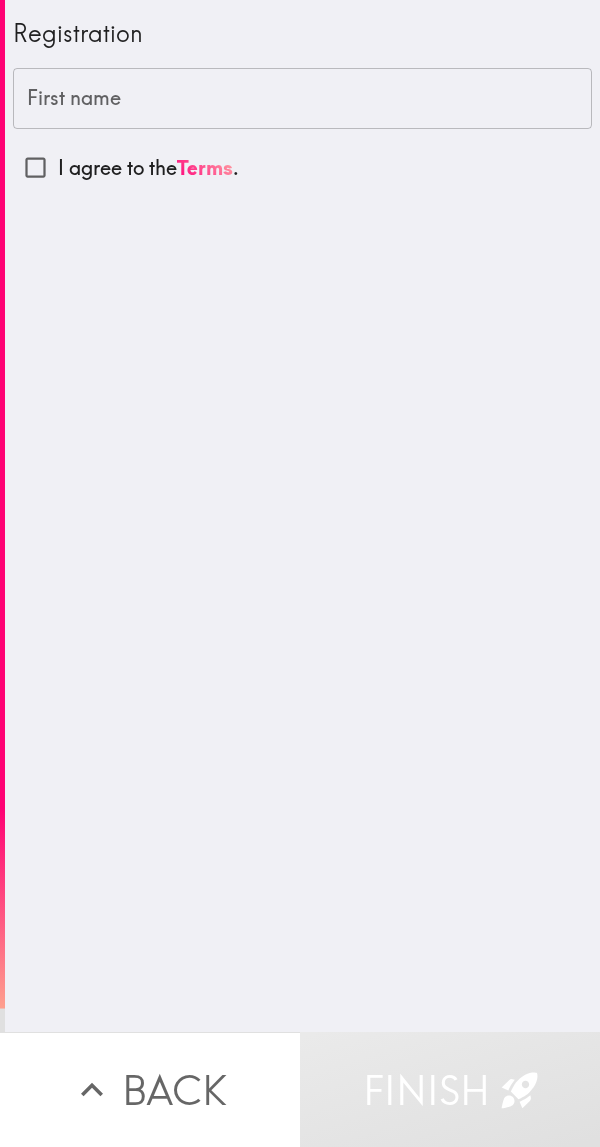 click on "First name" at bounding box center [302, 99] 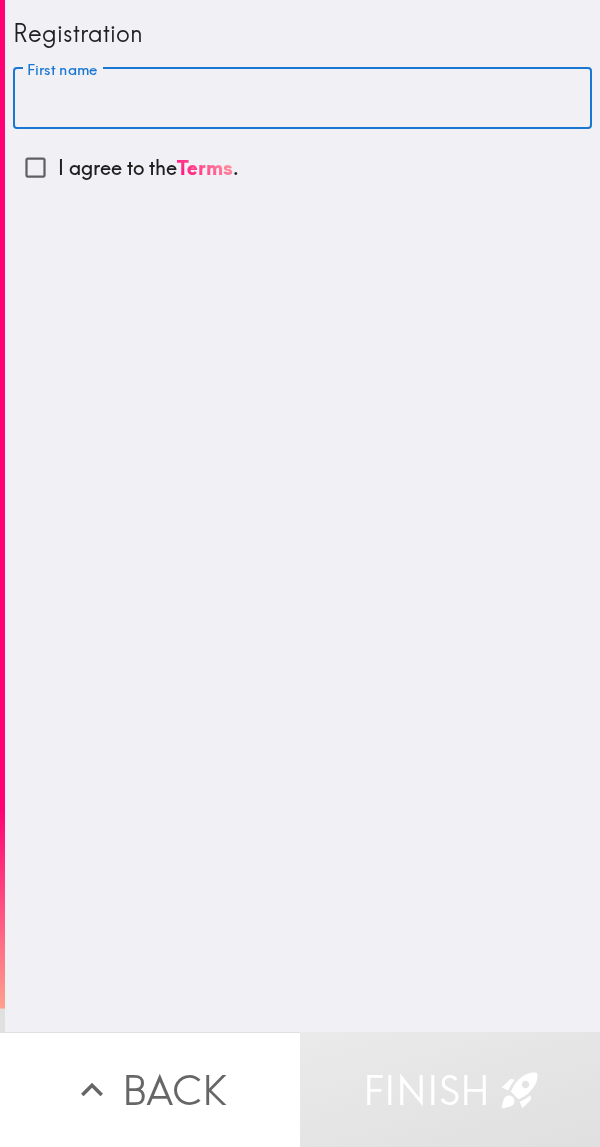 click on "First name" at bounding box center [302, 99] 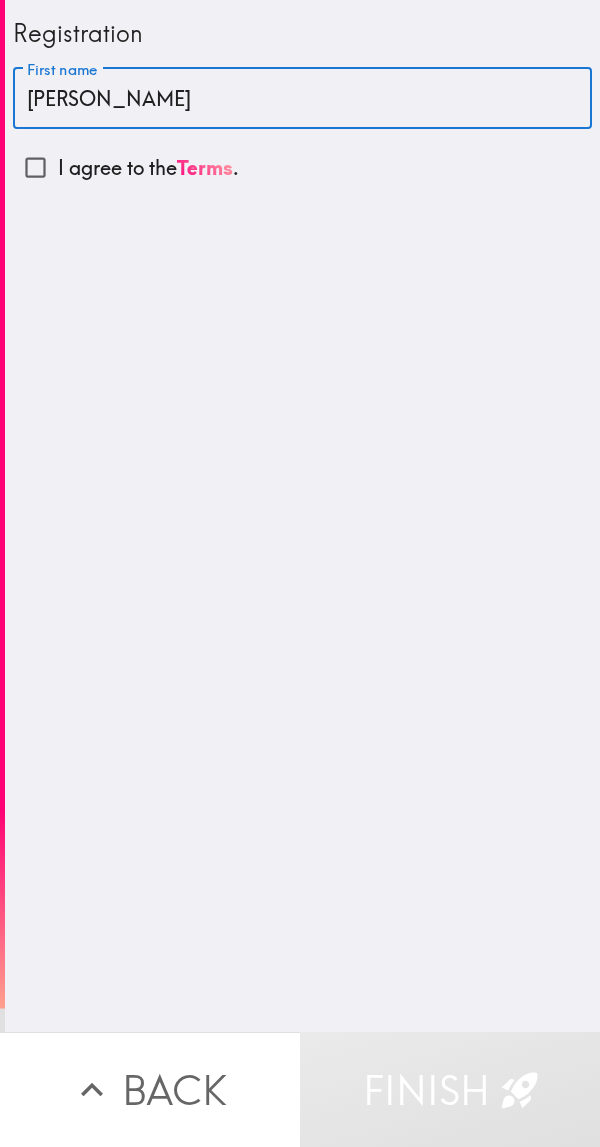 click on "[PERSON_NAME]" at bounding box center [302, 99] 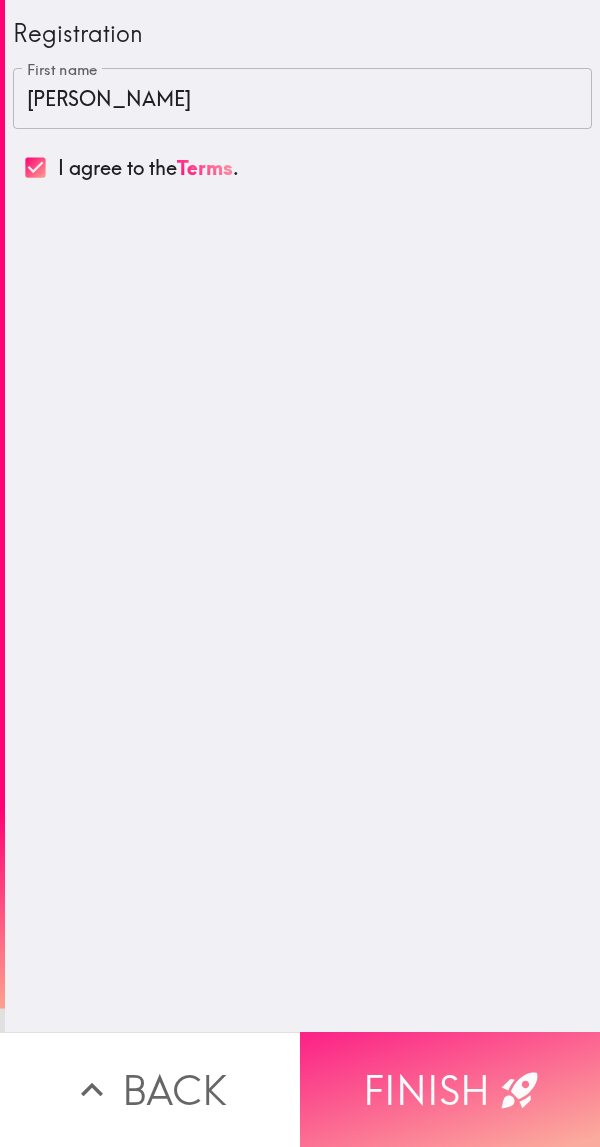 click on "Finish" at bounding box center [450, 1089] 